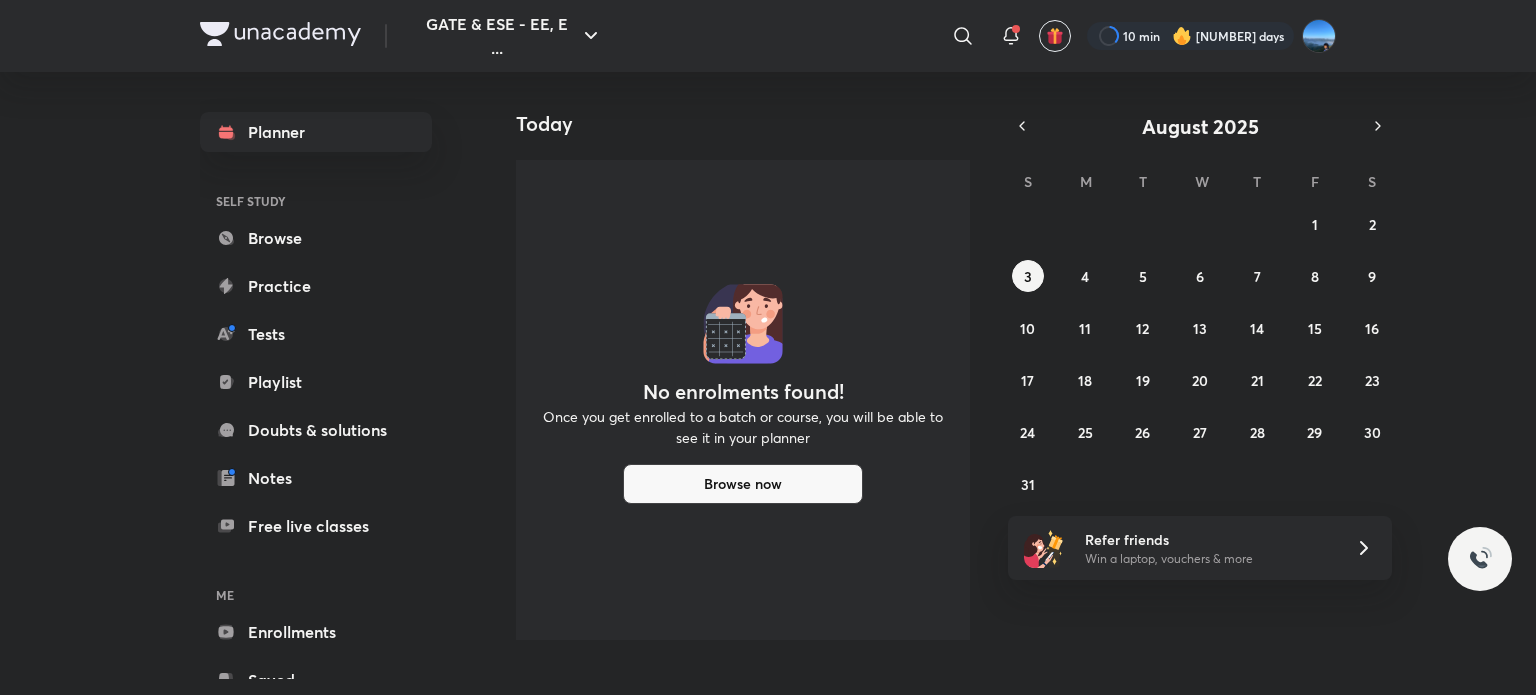 scroll, scrollTop: 0, scrollLeft: 0, axis: both 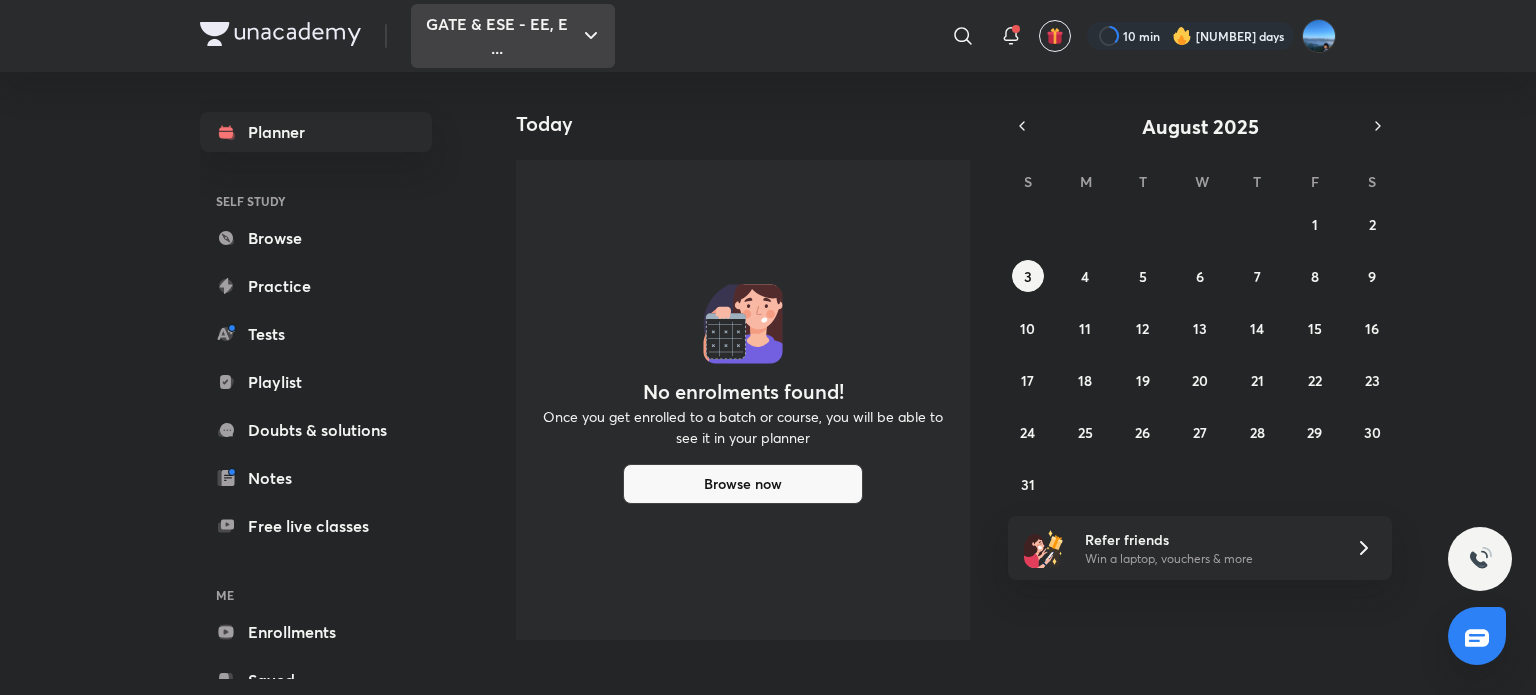 drag, startPoint x: 0, startPoint y: 0, endPoint x: 507, endPoint y: 37, distance: 508.3483 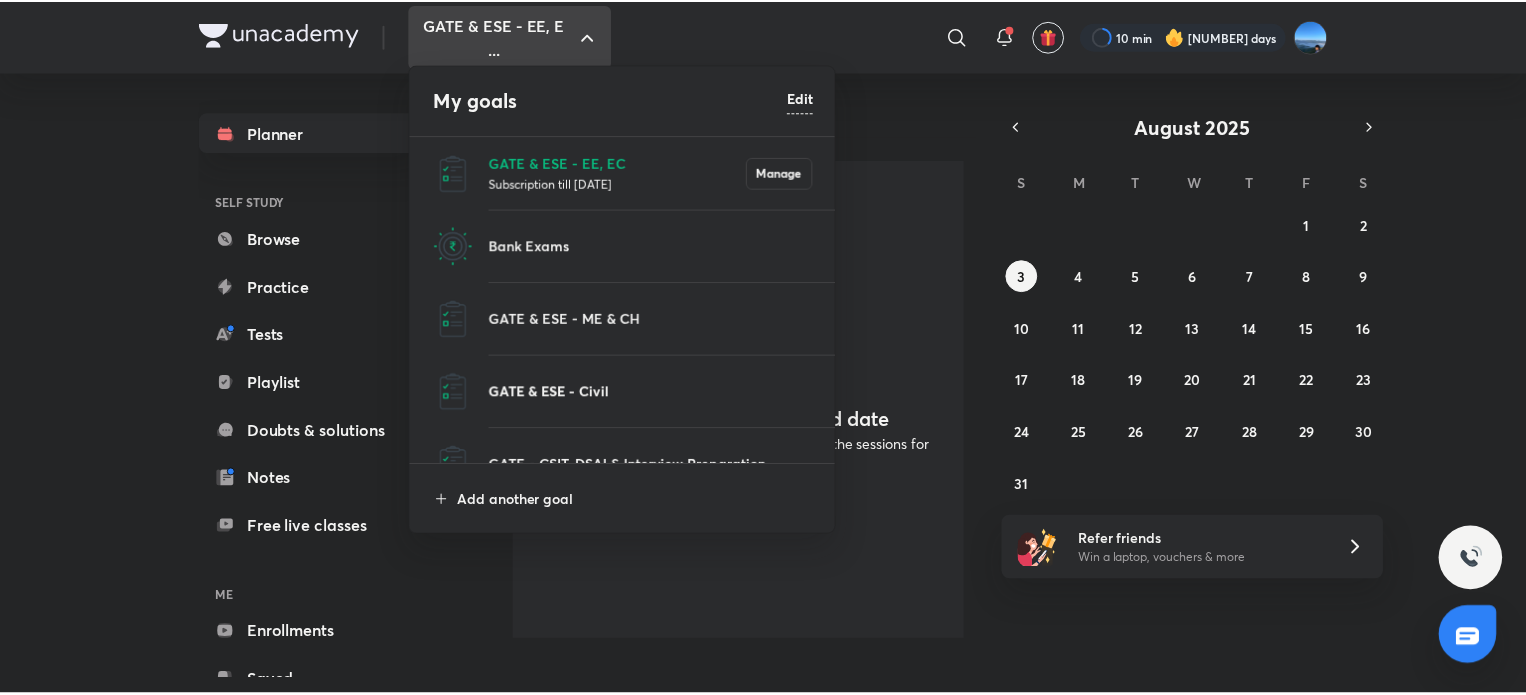 scroll, scrollTop: 36, scrollLeft: 0, axis: vertical 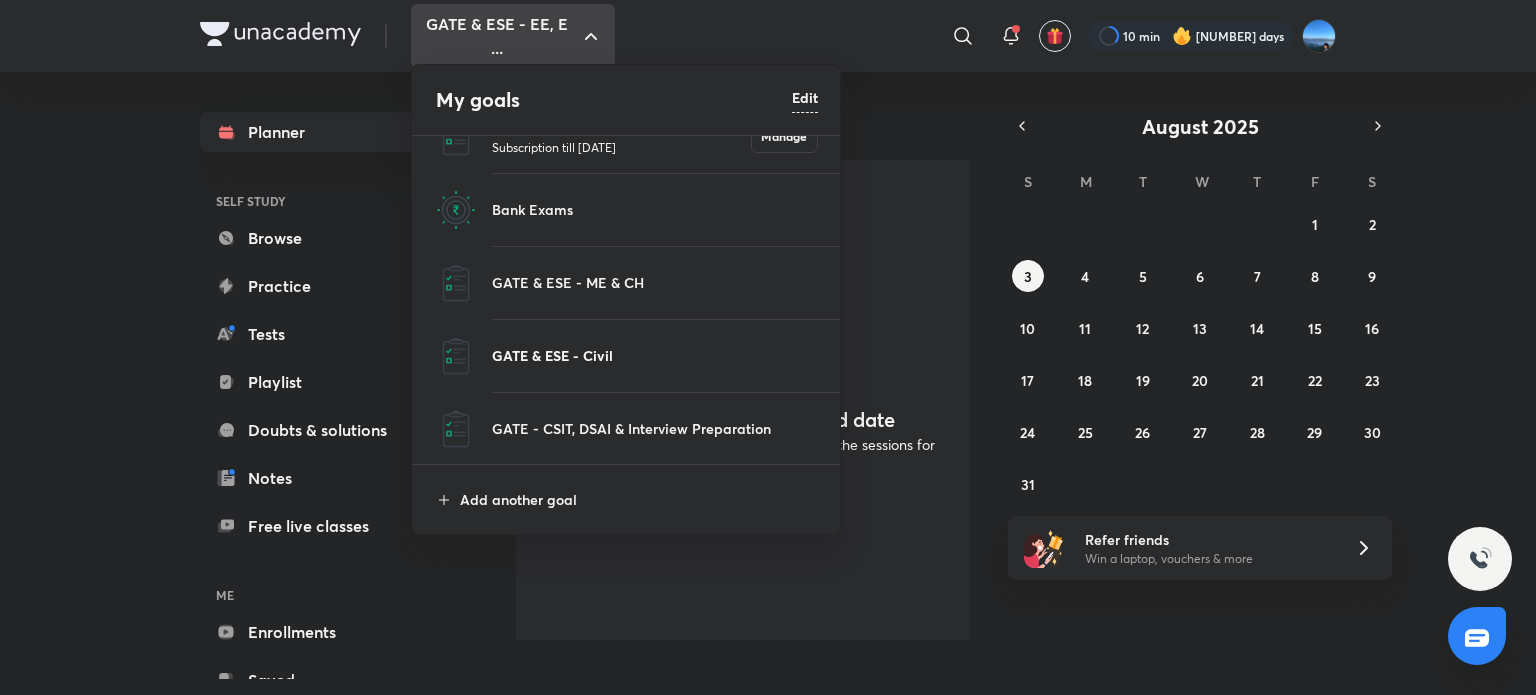 click on "GATE & ESE - Civil" at bounding box center (655, 355) 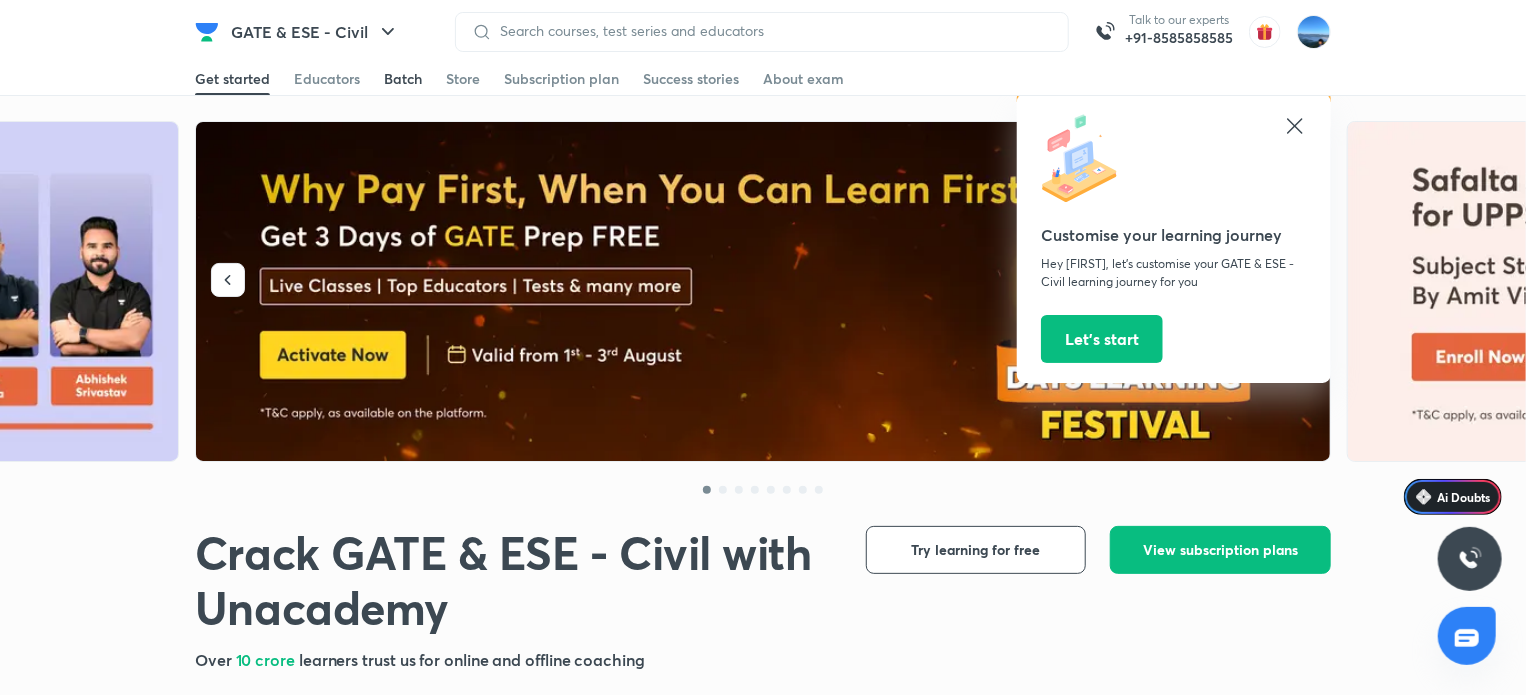 click on "Batch" at bounding box center (403, 79) 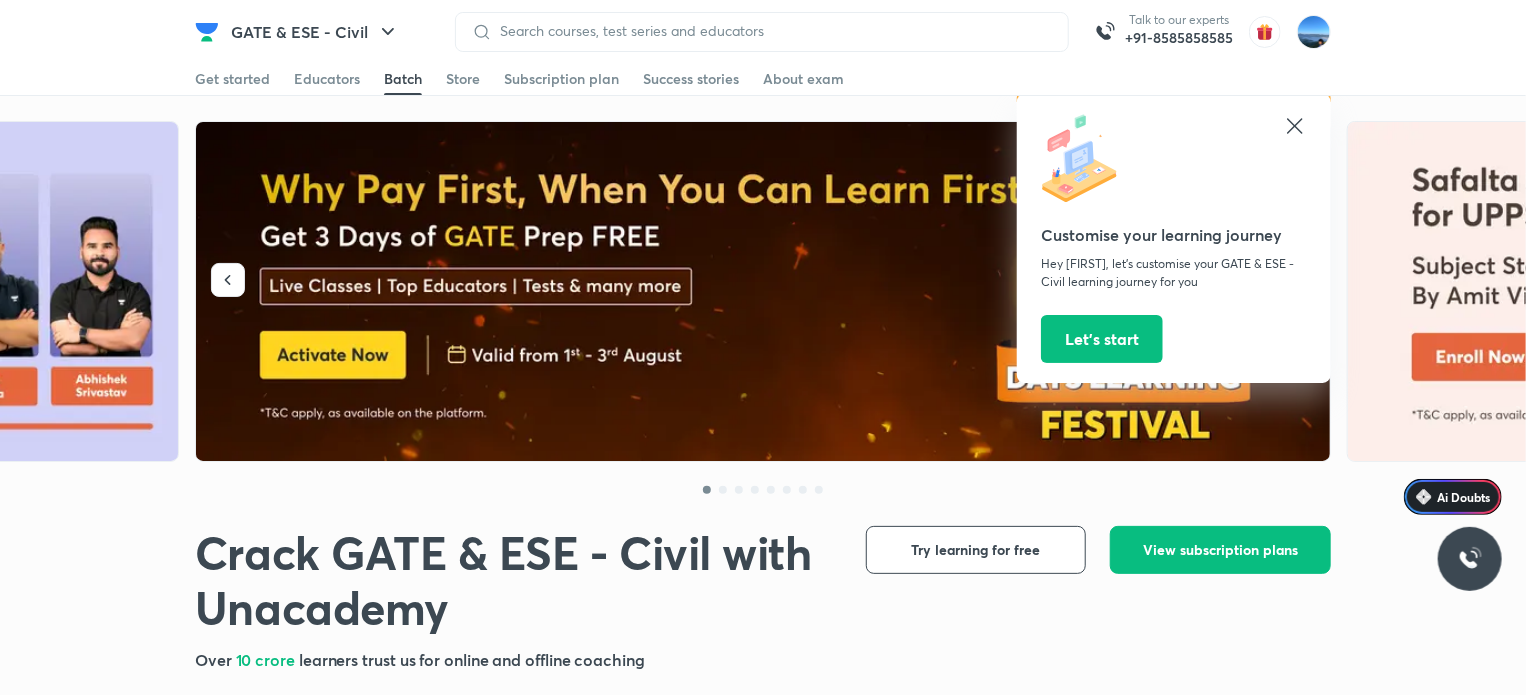 click 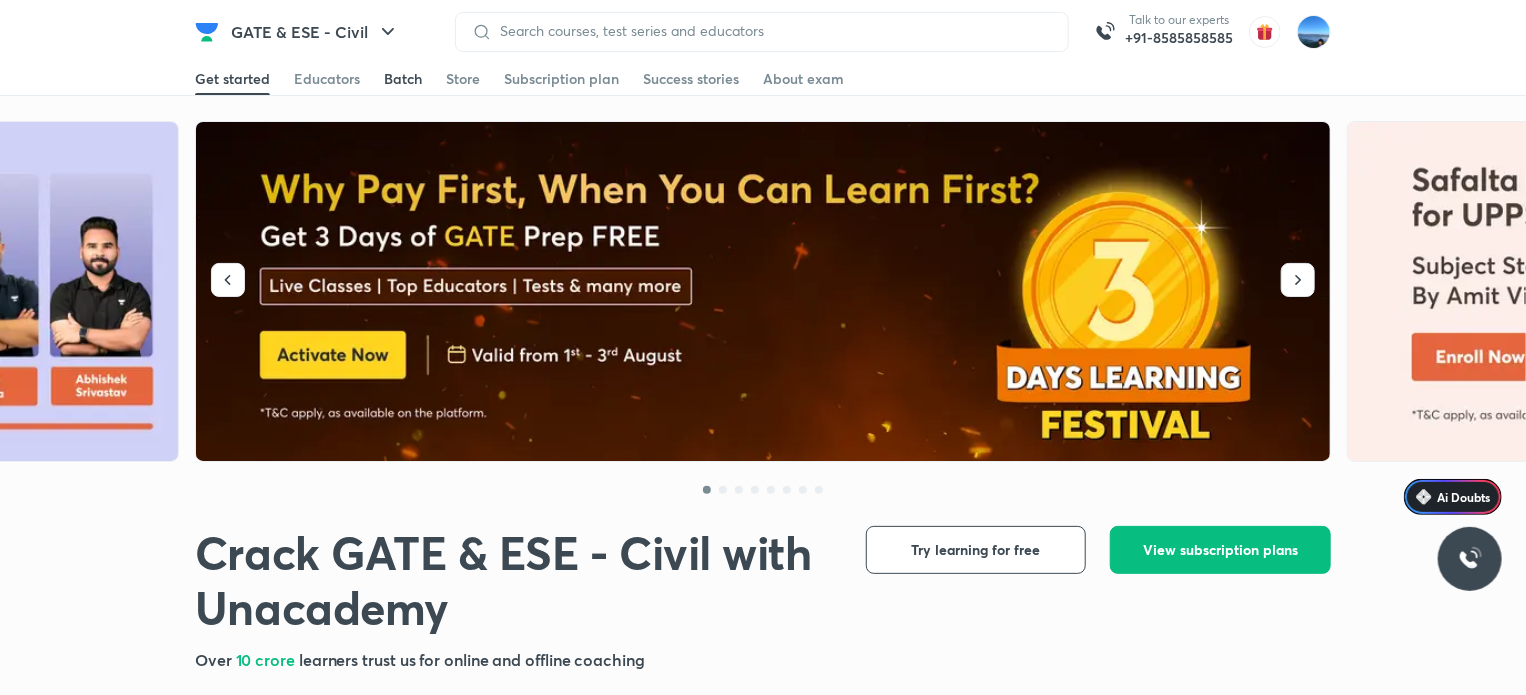click on "Batch" at bounding box center [403, 79] 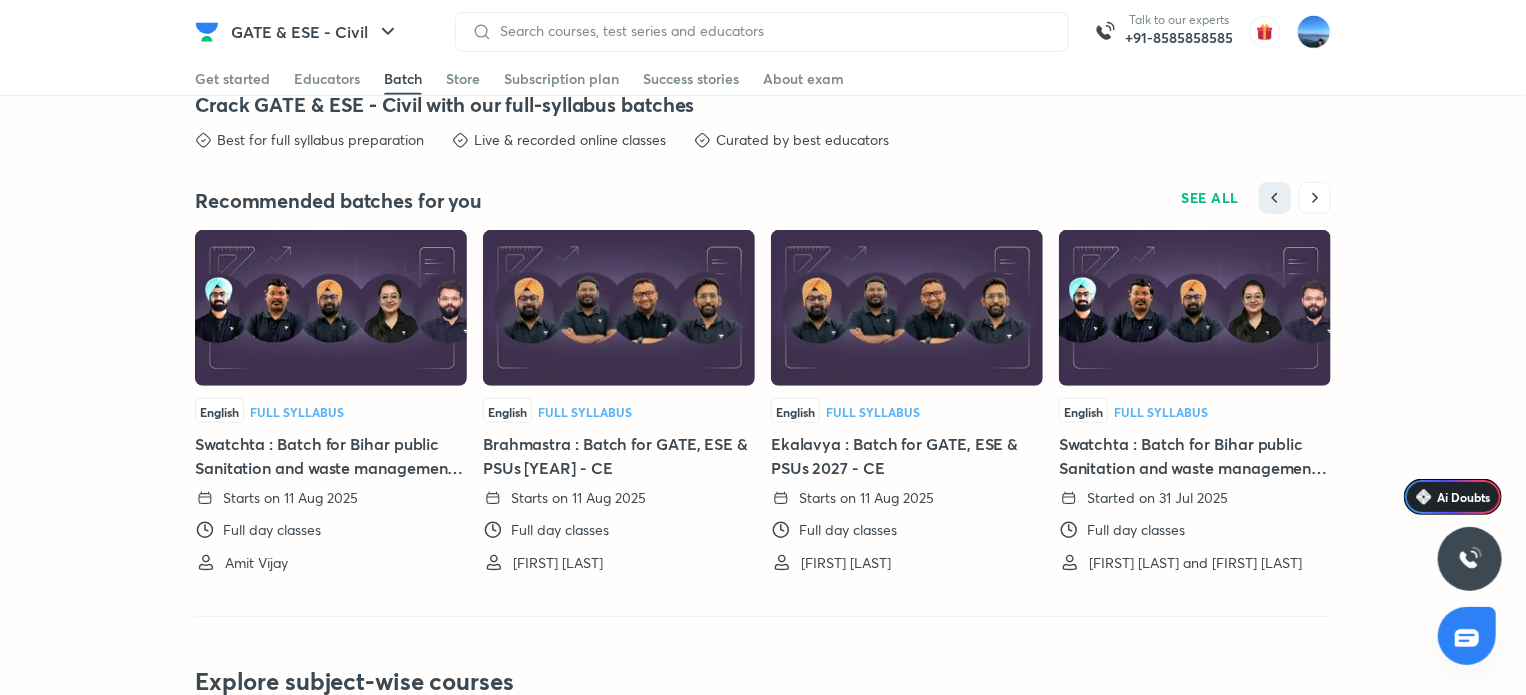 scroll, scrollTop: 4396, scrollLeft: 0, axis: vertical 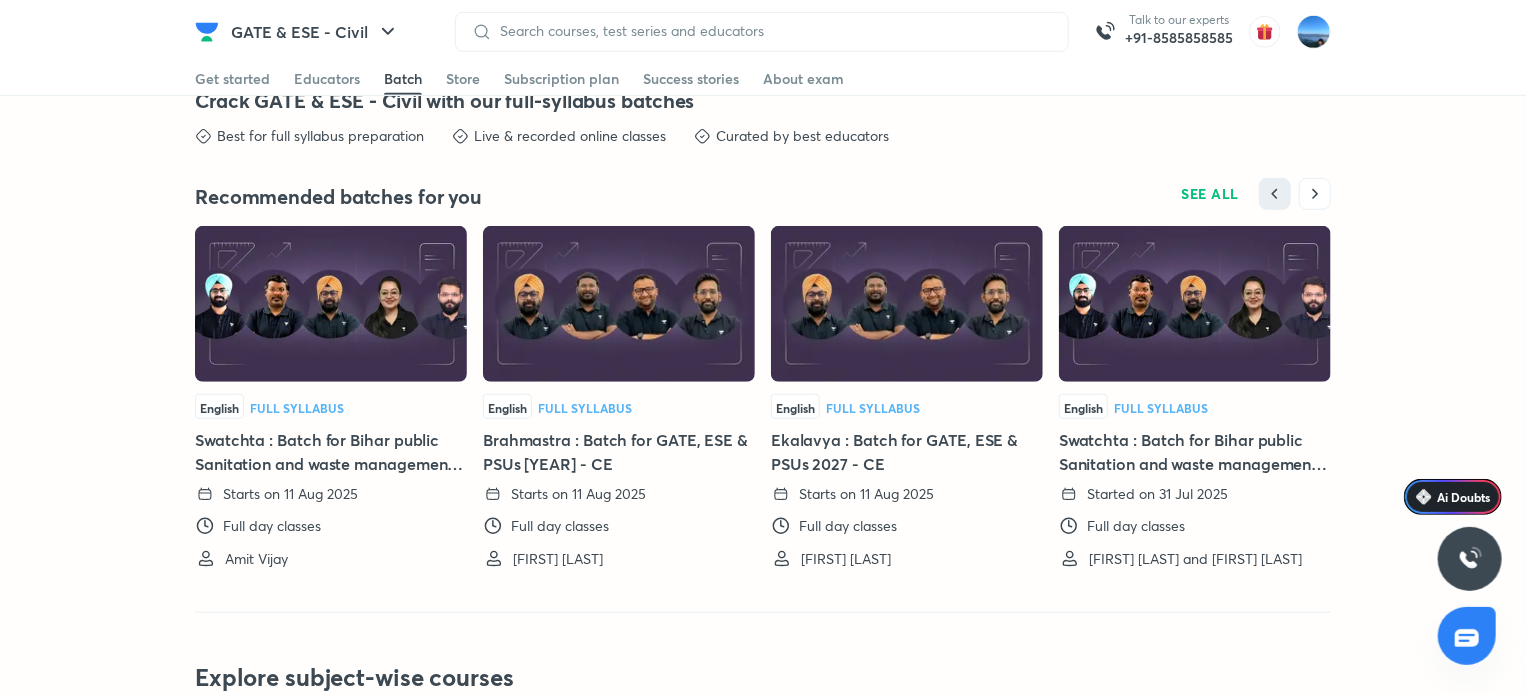 click on "Brahmastra : Batch for GATE, ESE & PSUs [YEAR] - CE" at bounding box center (619, 452) 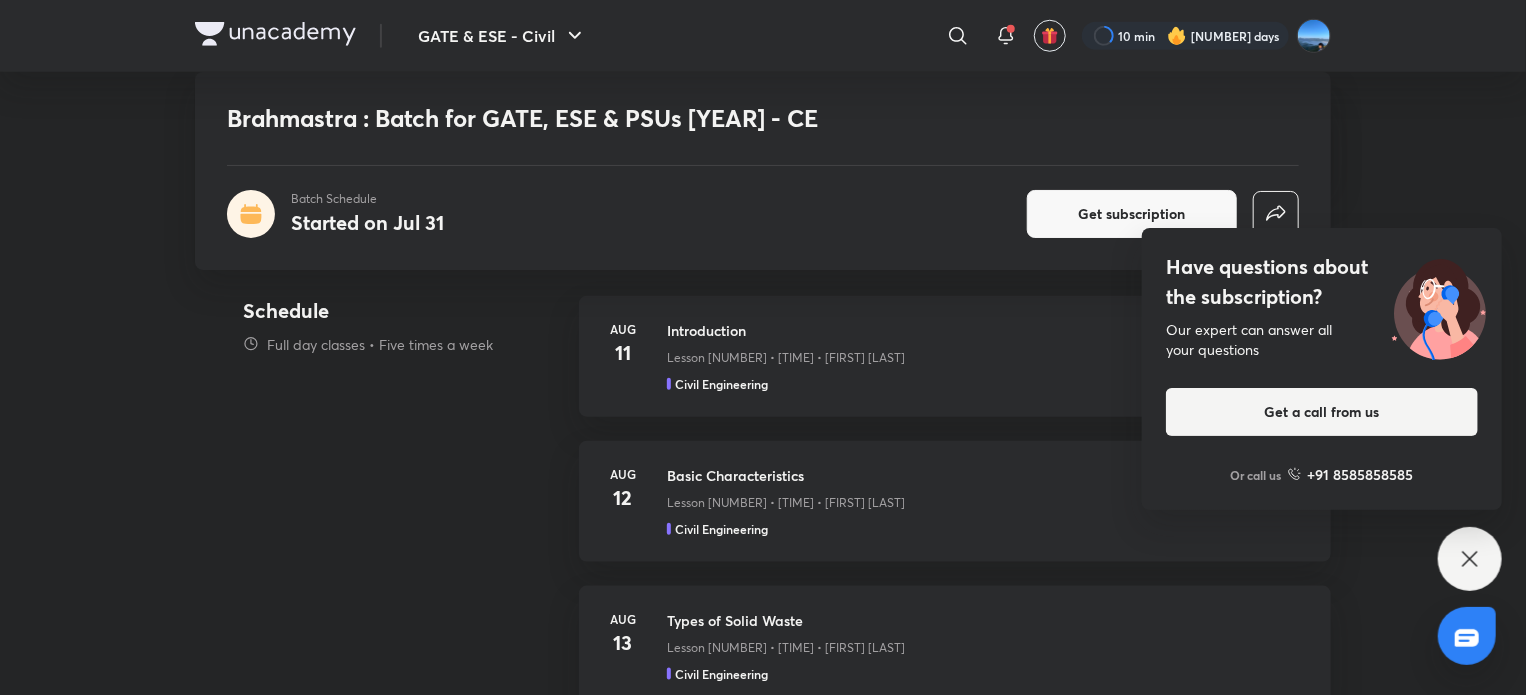 scroll, scrollTop: 0, scrollLeft: 0, axis: both 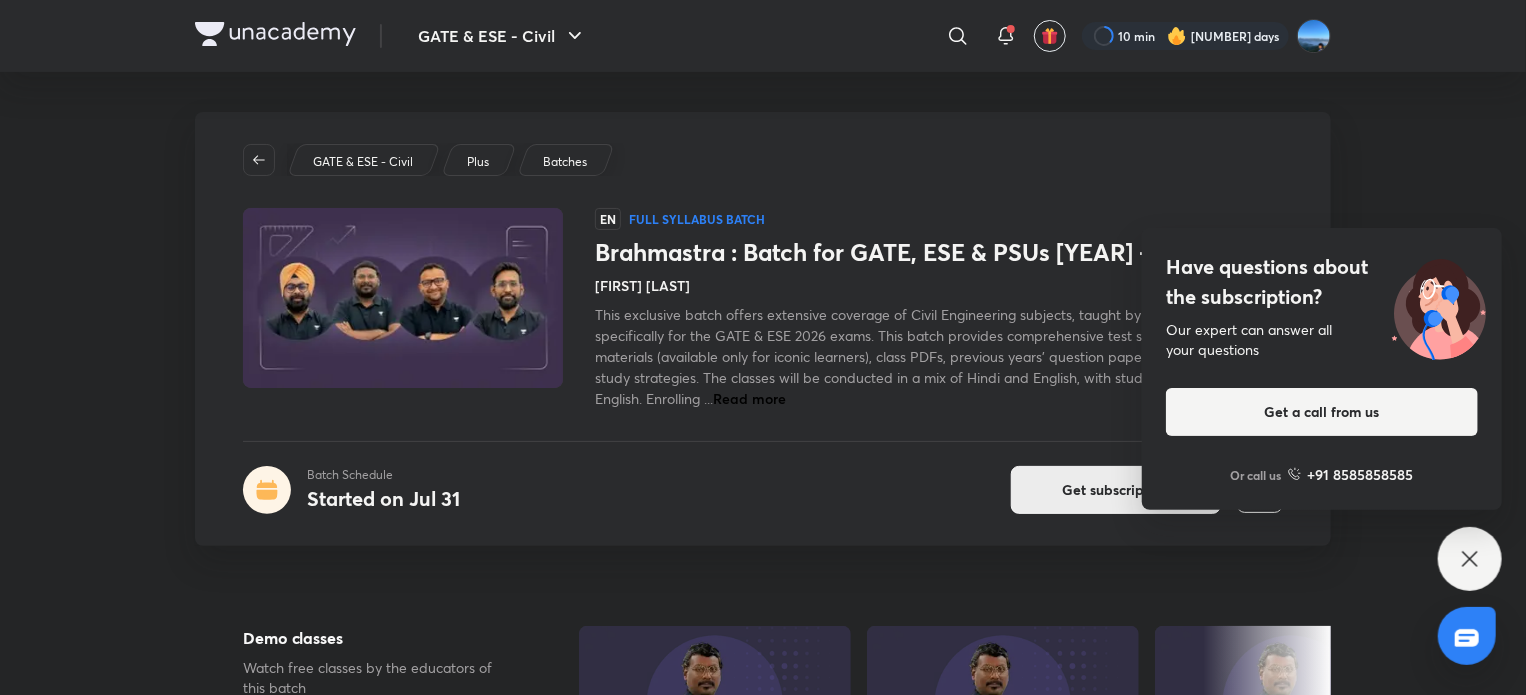 click on "Get subscription" at bounding box center (1116, 490) 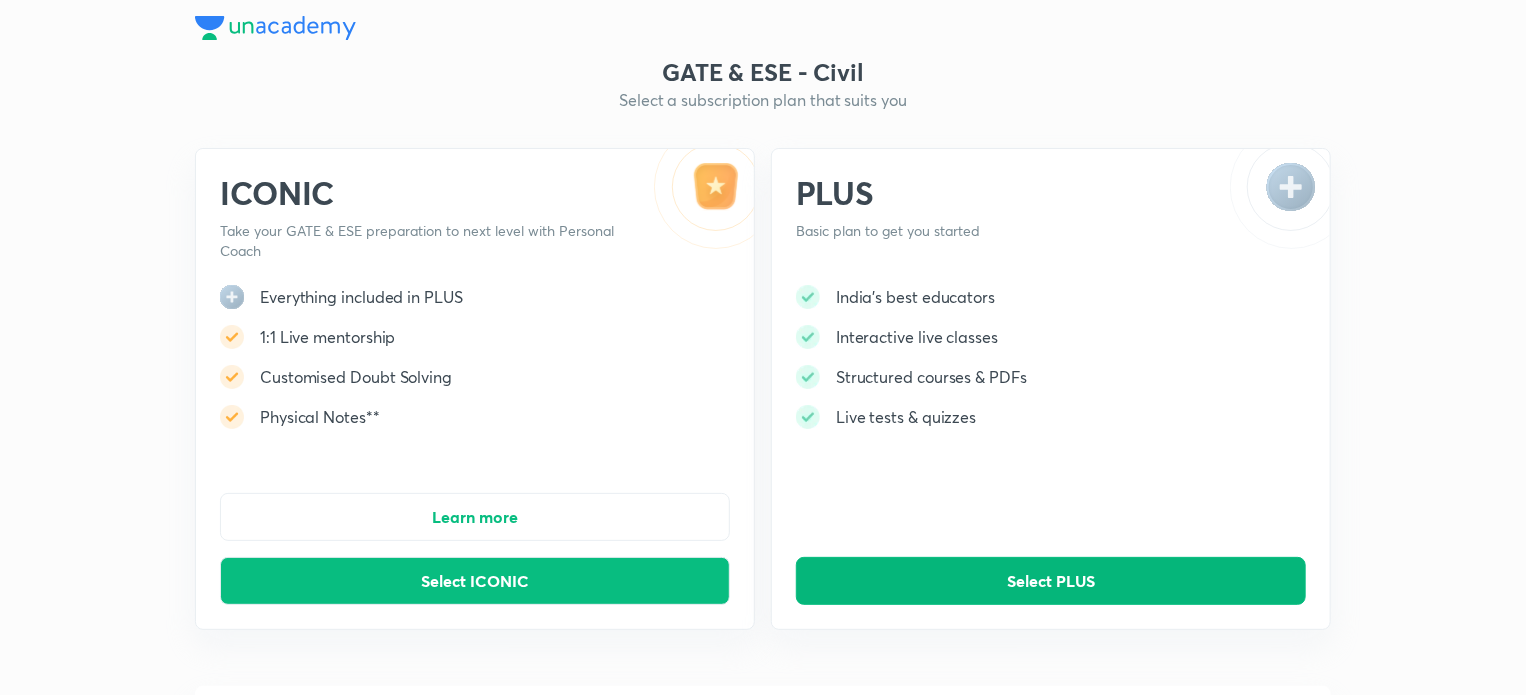 click on "Select PLUS" at bounding box center (1051, 581) 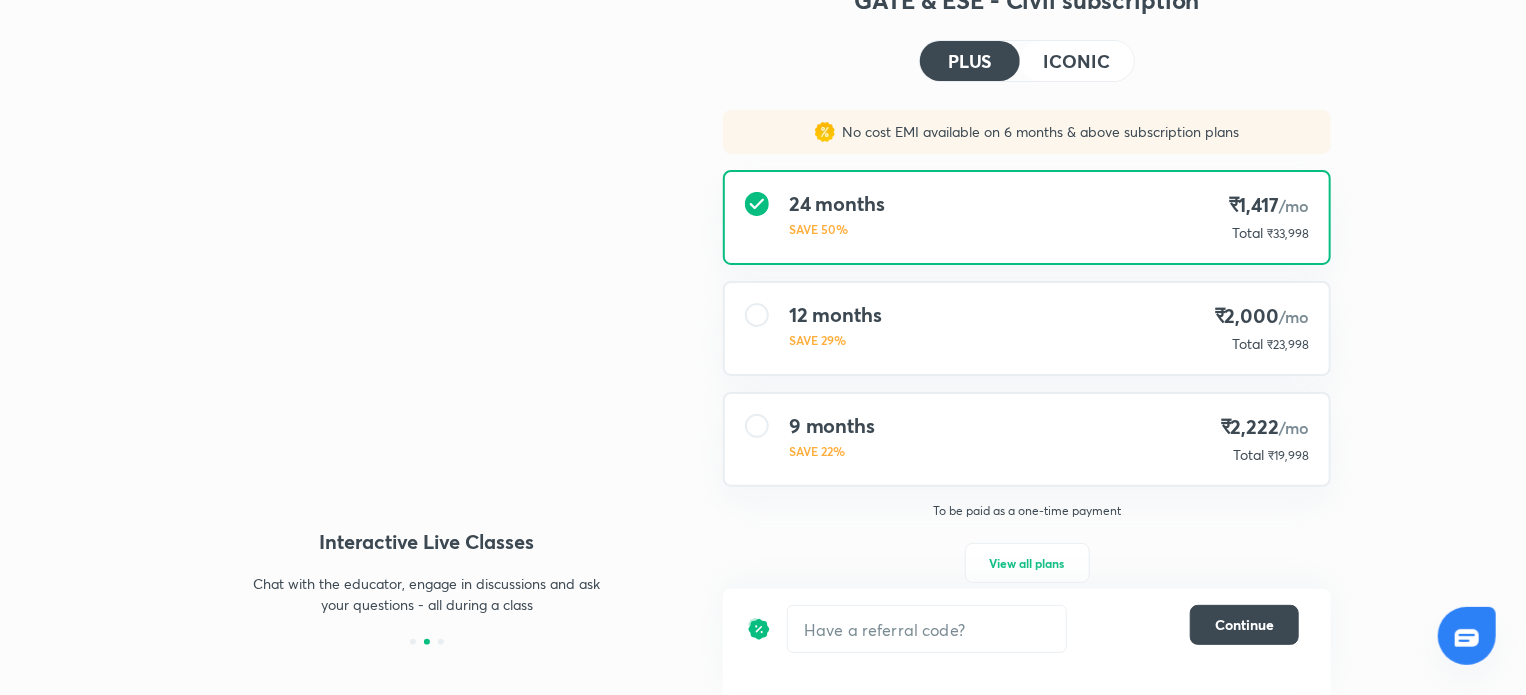 scroll, scrollTop: 99, scrollLeft: 0, axis: vertical 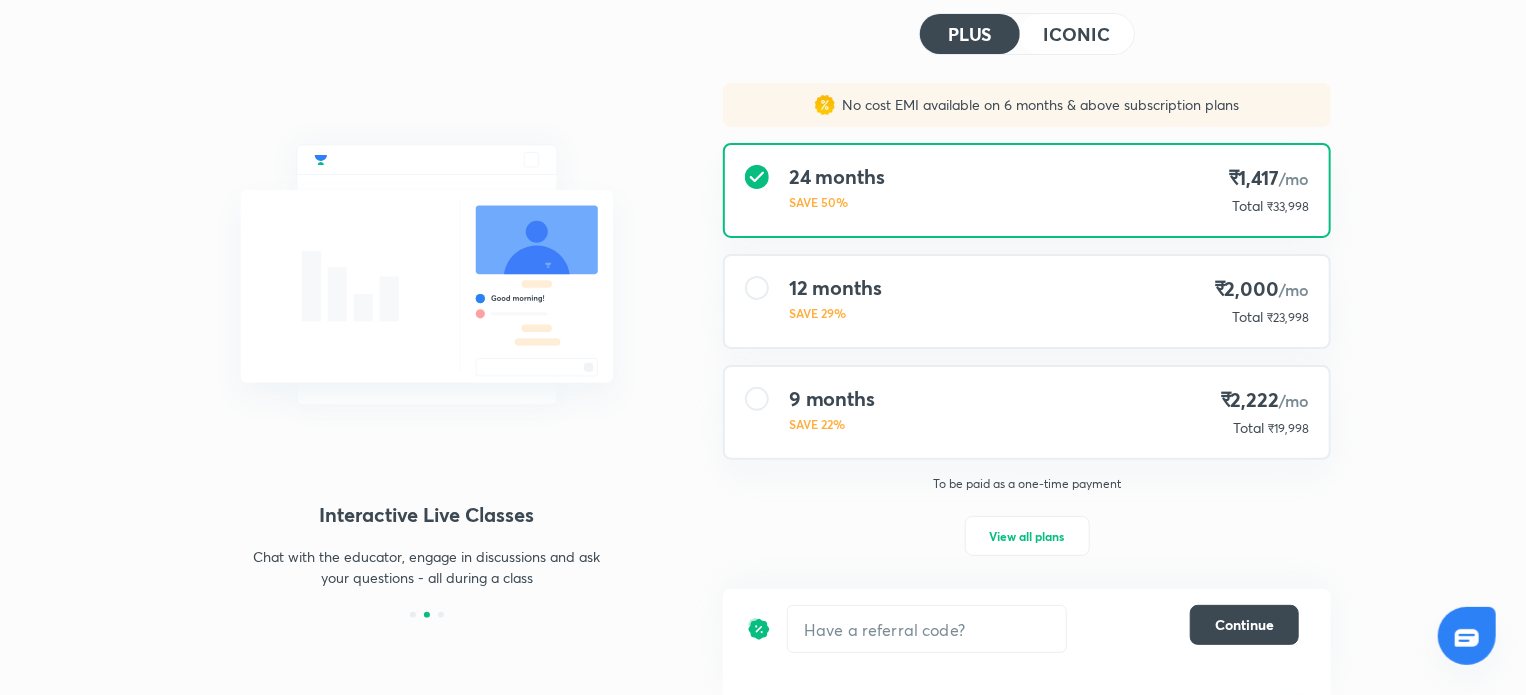 click on "[NUMBER] months SAVE [NUMBER]% ₹[NUMBER] /mo Total ₹[NUMBER]" at bounding box center [1027, 301] 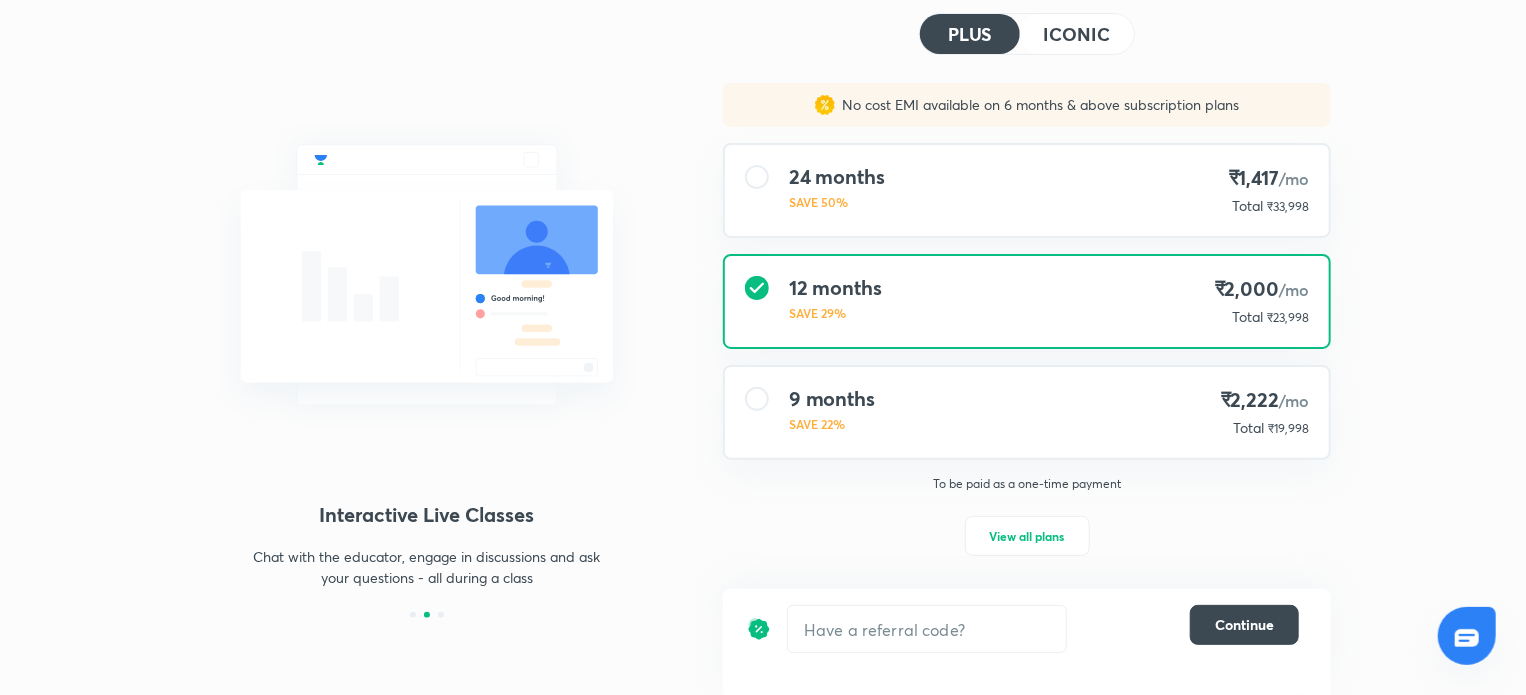 click on "[NUMBER] months SAVE [NUMBER]% ₹[NUMBER] /mo Total ₹[NUMBER]" at bounding box center (1027, 412) 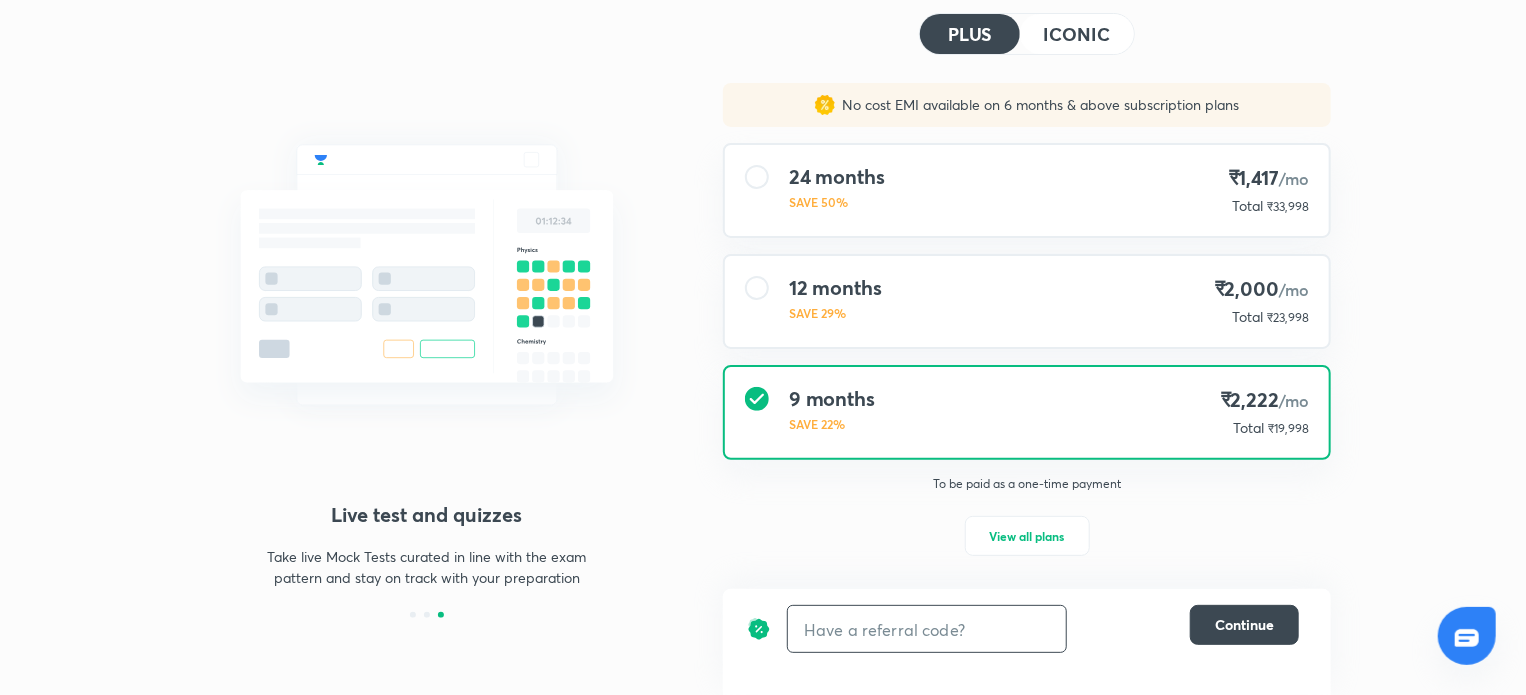 click at bounding box center (927, 629) 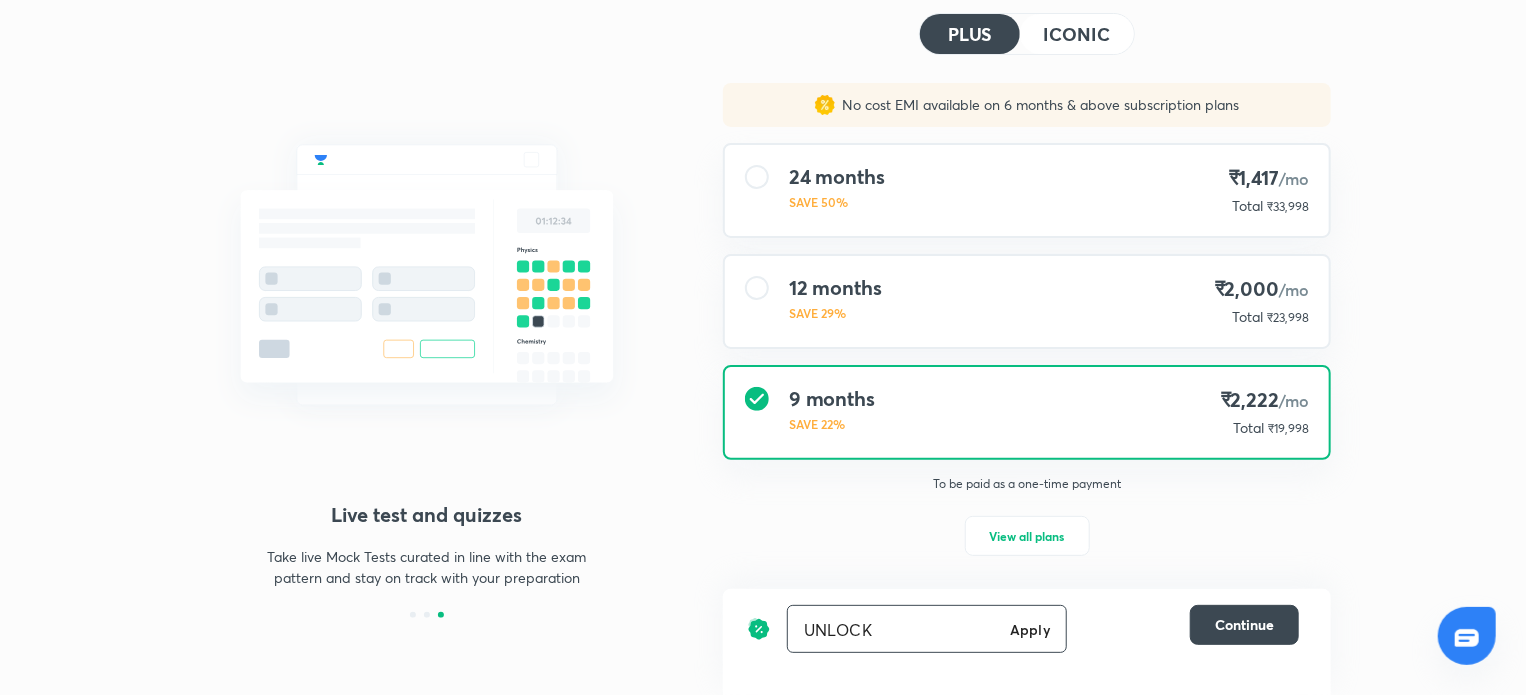 type on "UNLOCK" 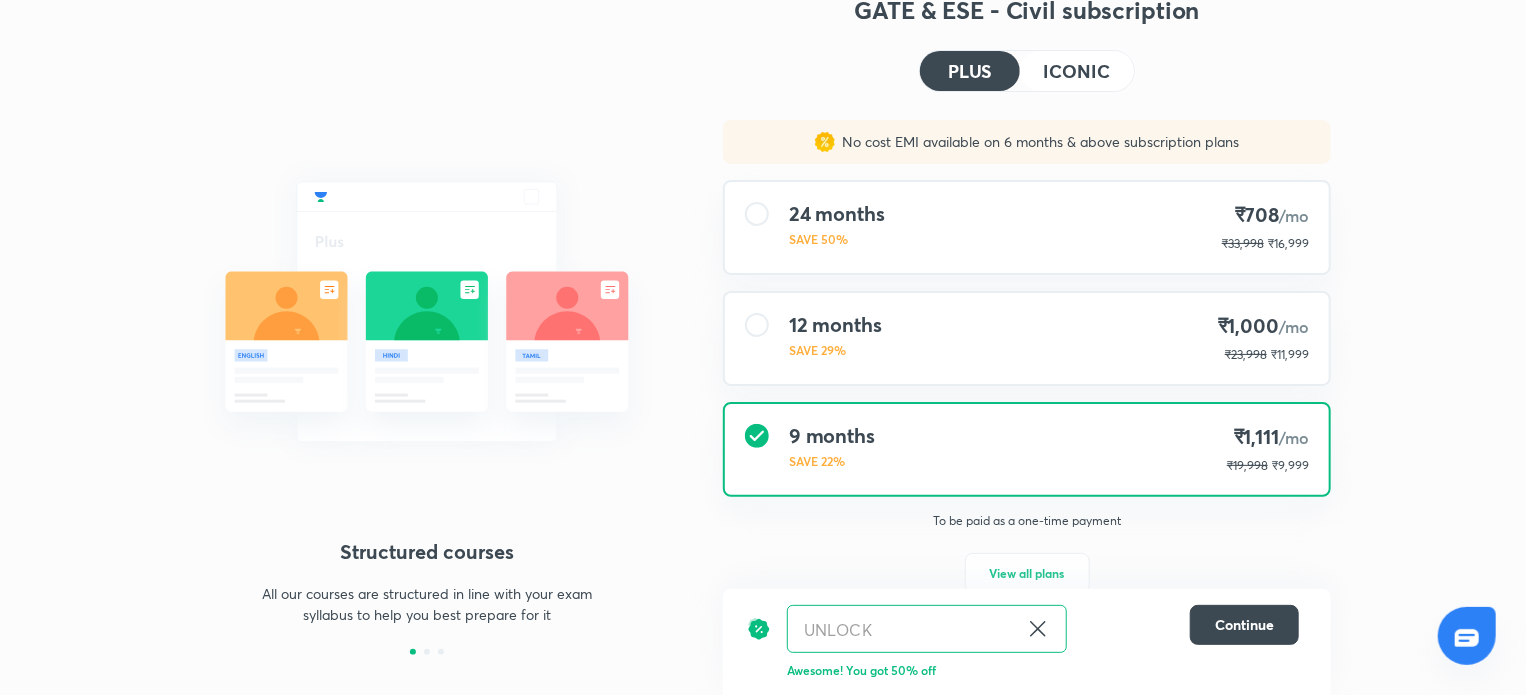 scroll, scrollTop: 0, scrollLeft: 0, axis: both 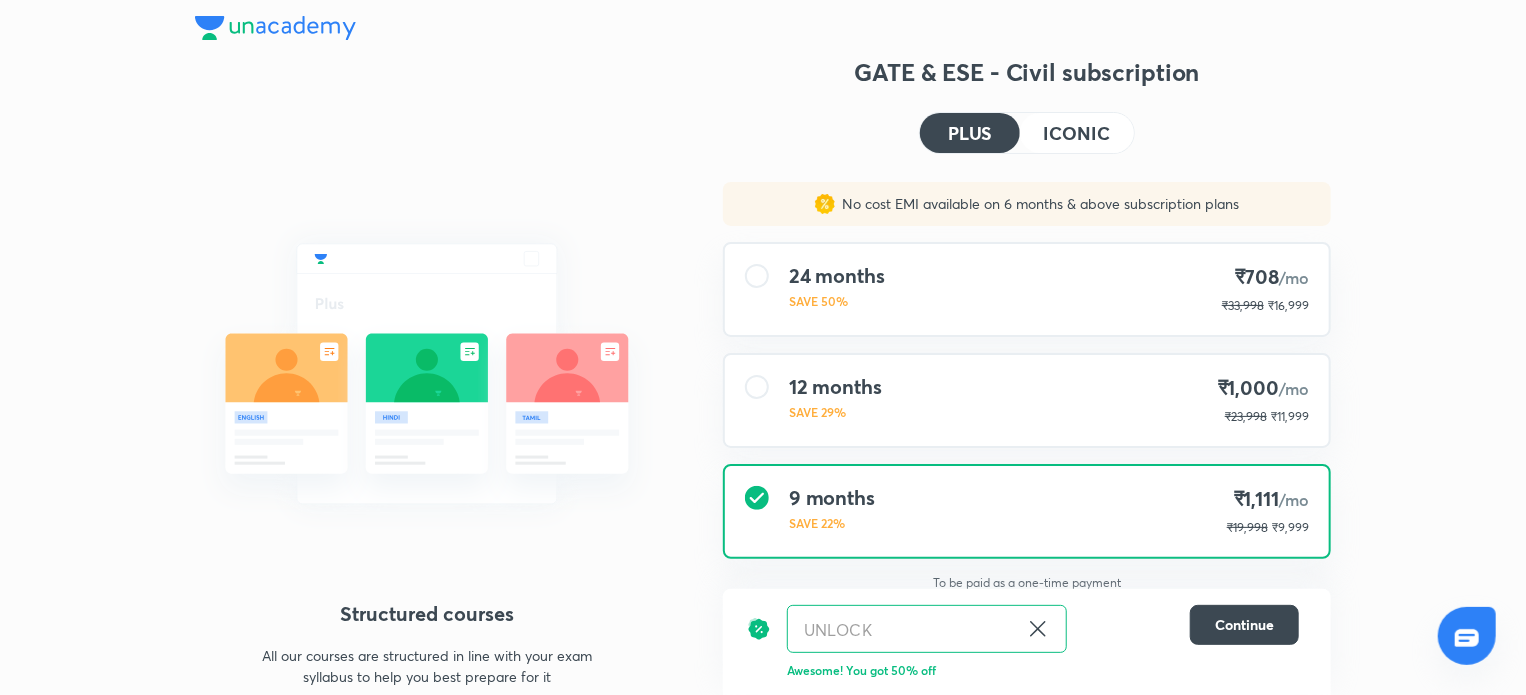 click on "[NUMBER] months SAVE [NUMBER]% ₹[NUMBER] /mo ₹[NUMBER] ₹[NUMBER]" at bounding box center [1027, 400] 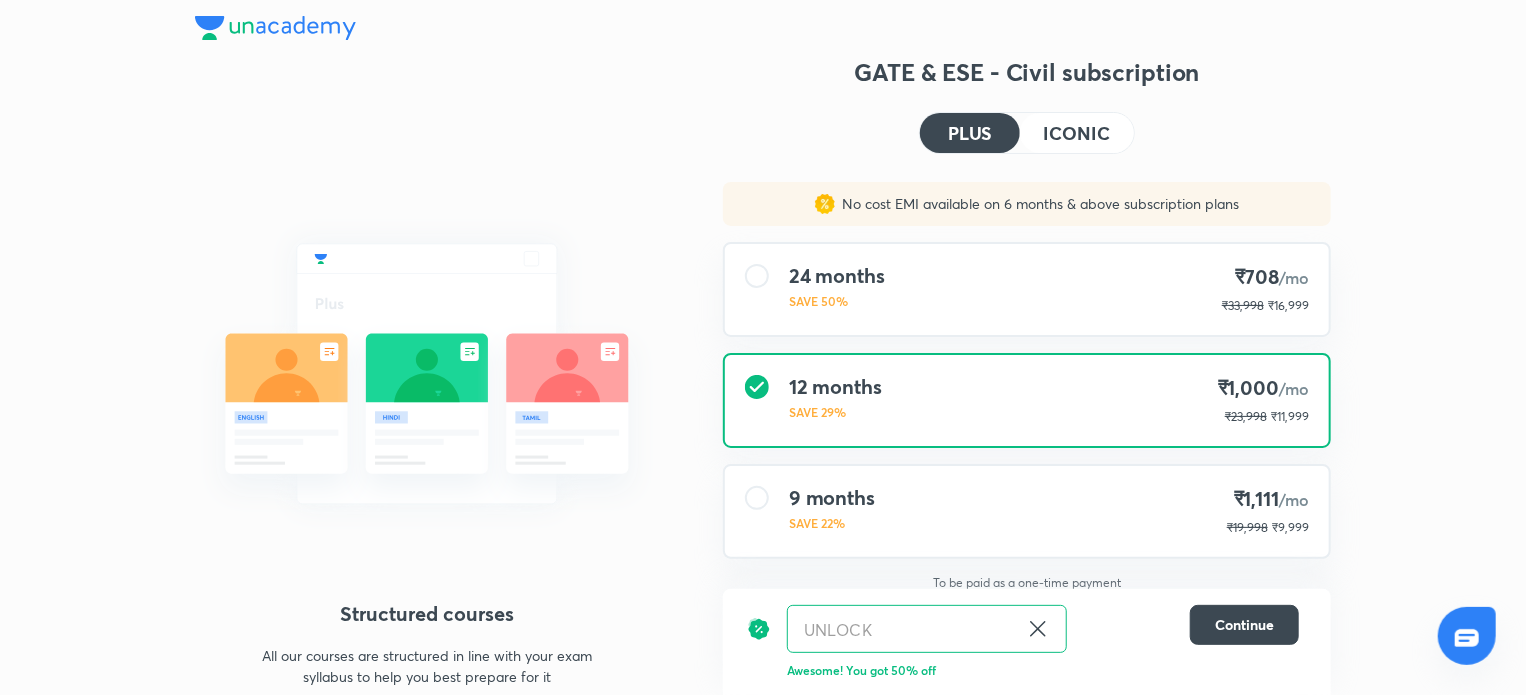 click on "[NUMBER] months SAVE [NUMBER]% ₹[NUMBER] /mo ₹[NUMBER] ₹[NUMBER]" at bounding box center [1027, 289] 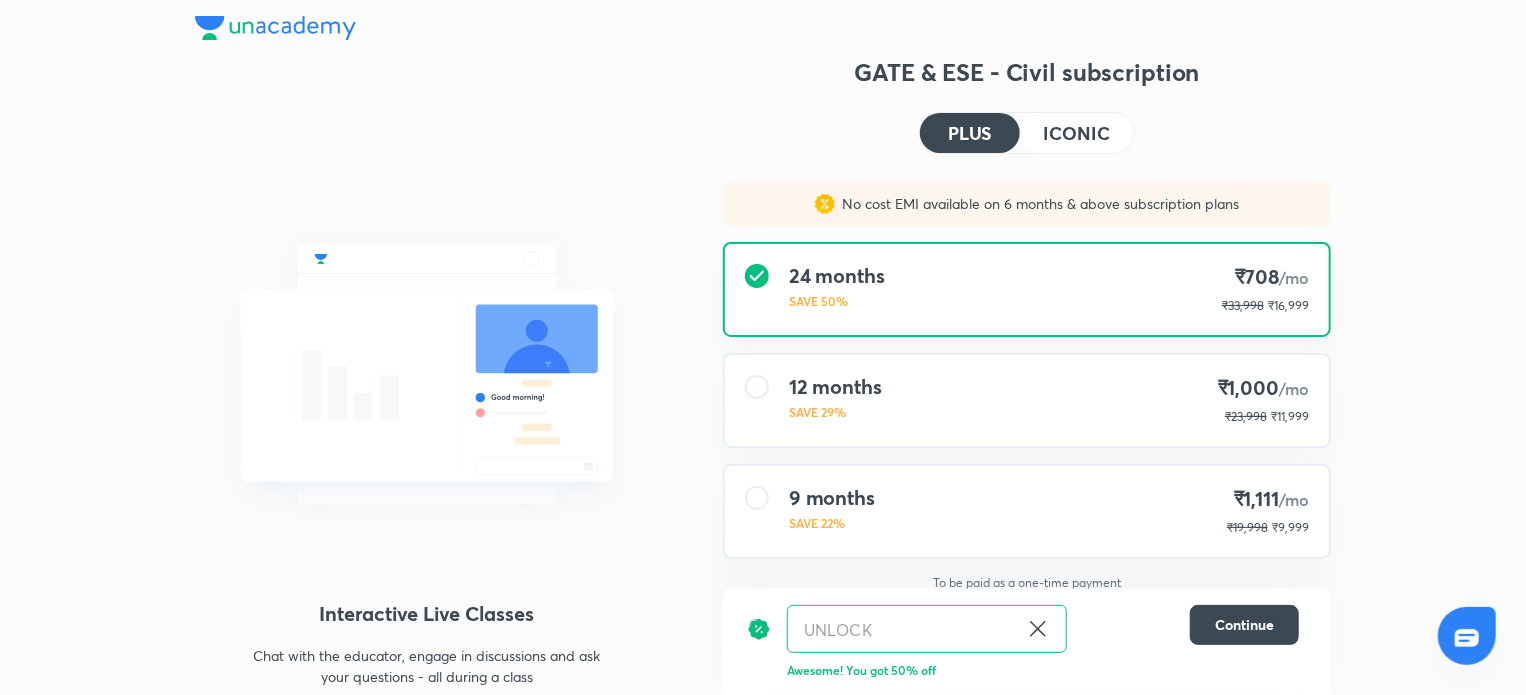 click on "[NUMBER] months SAVE [NUMBER]% ₹[NUMBER] /mo ₹[NUMBER] ₹[NUMBER]" at bounding box center [1027, 511] 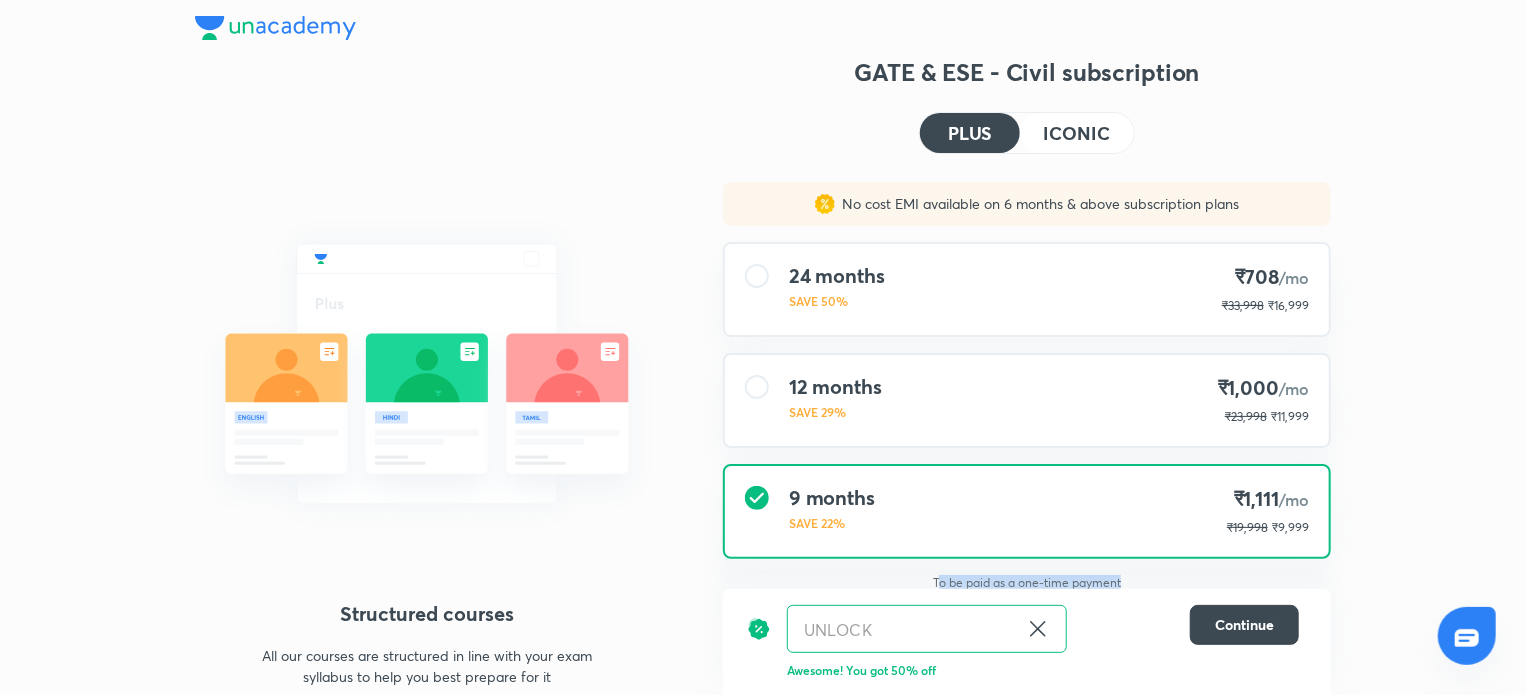 drag, startPoint x: 937, startPoint y: 577, endPoint x: 1124, endPoint y: 579, distance: 187.0107 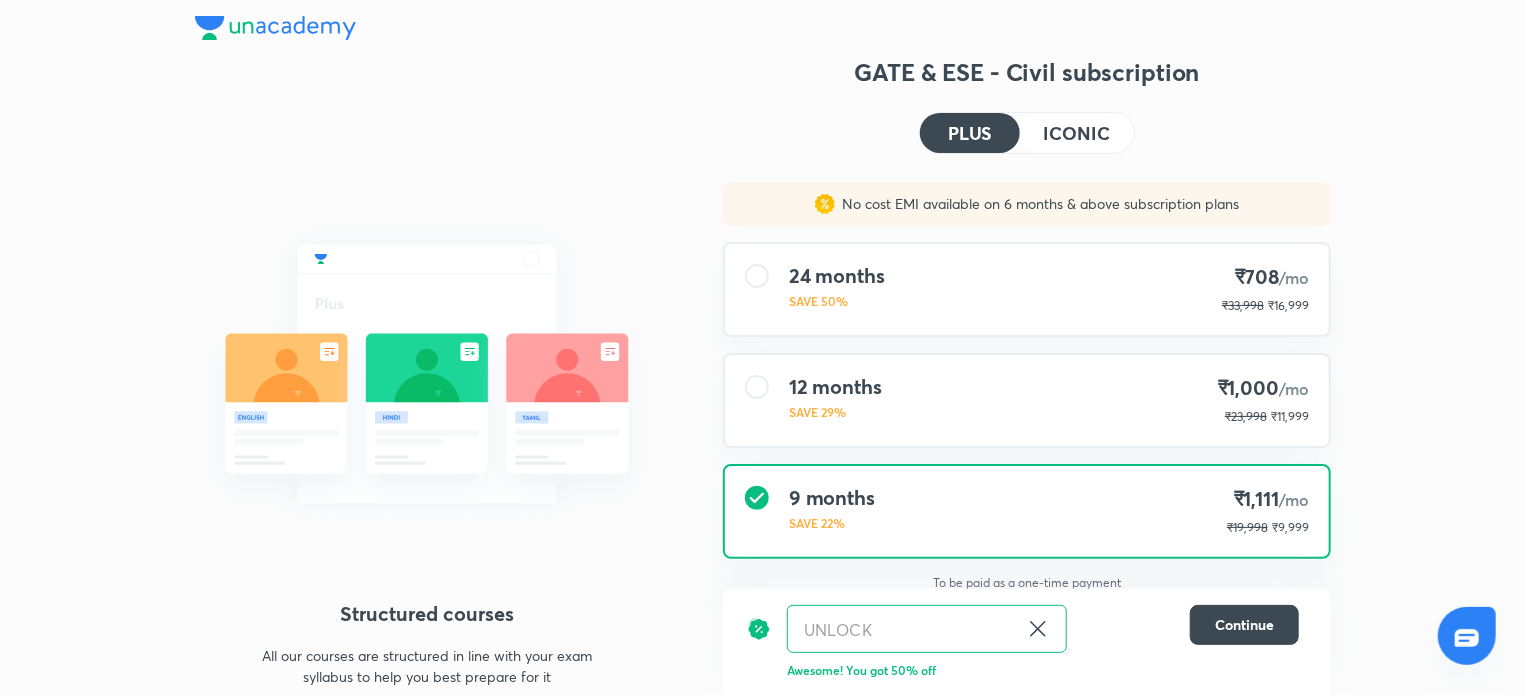 click on "UNLOCK ​" at bounding box center (976, 629) 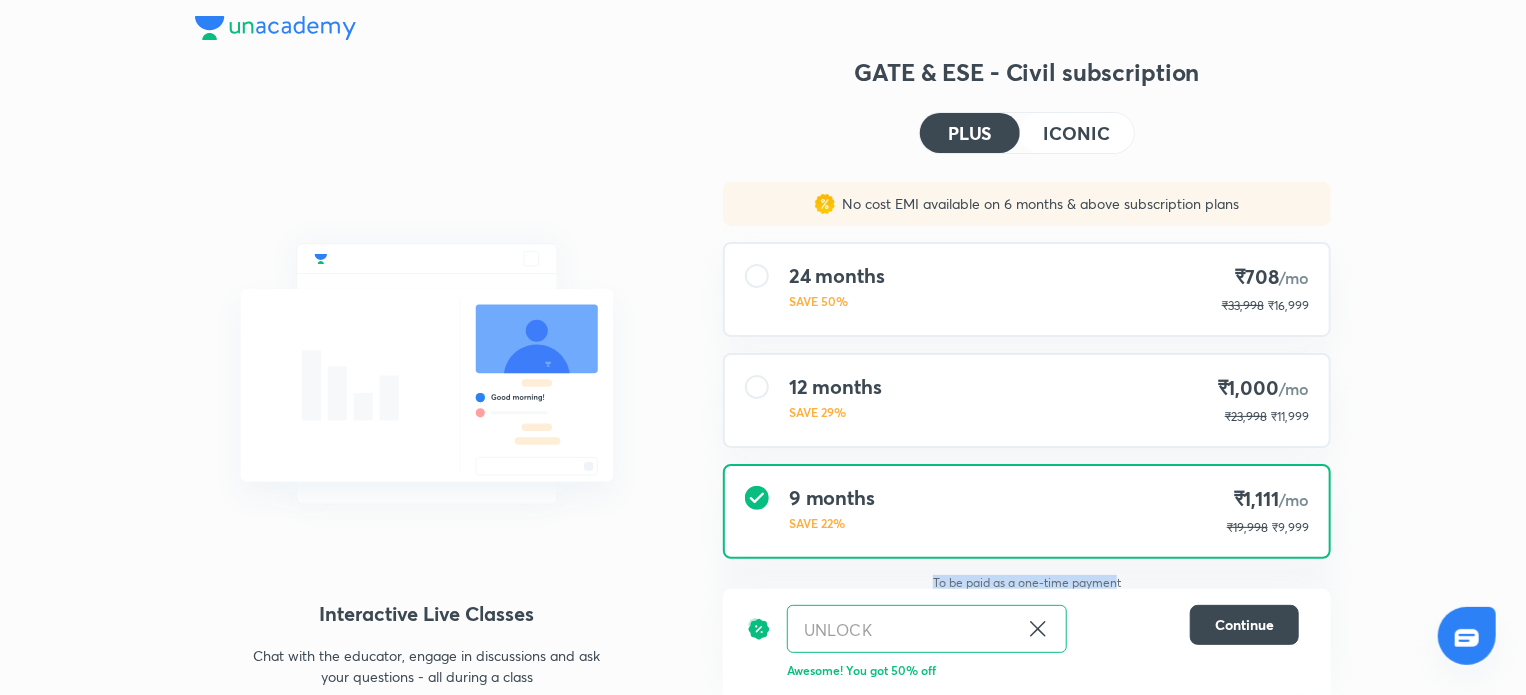 drag, startPoint x: 1120, startPoint y: 579, endPoint x: 916, endPoint y: 579, distance: 204 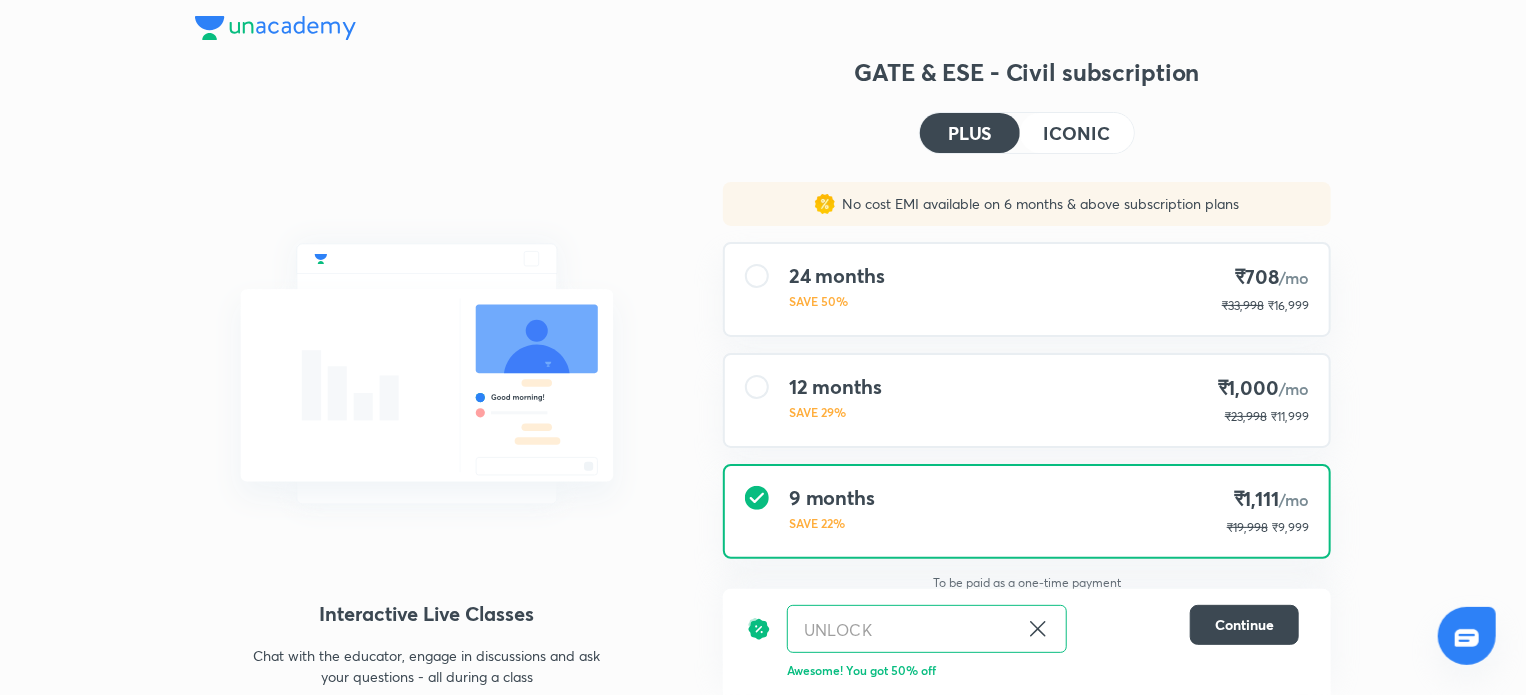 click on "UNLOCK ​" at bounding box center (976, 629) 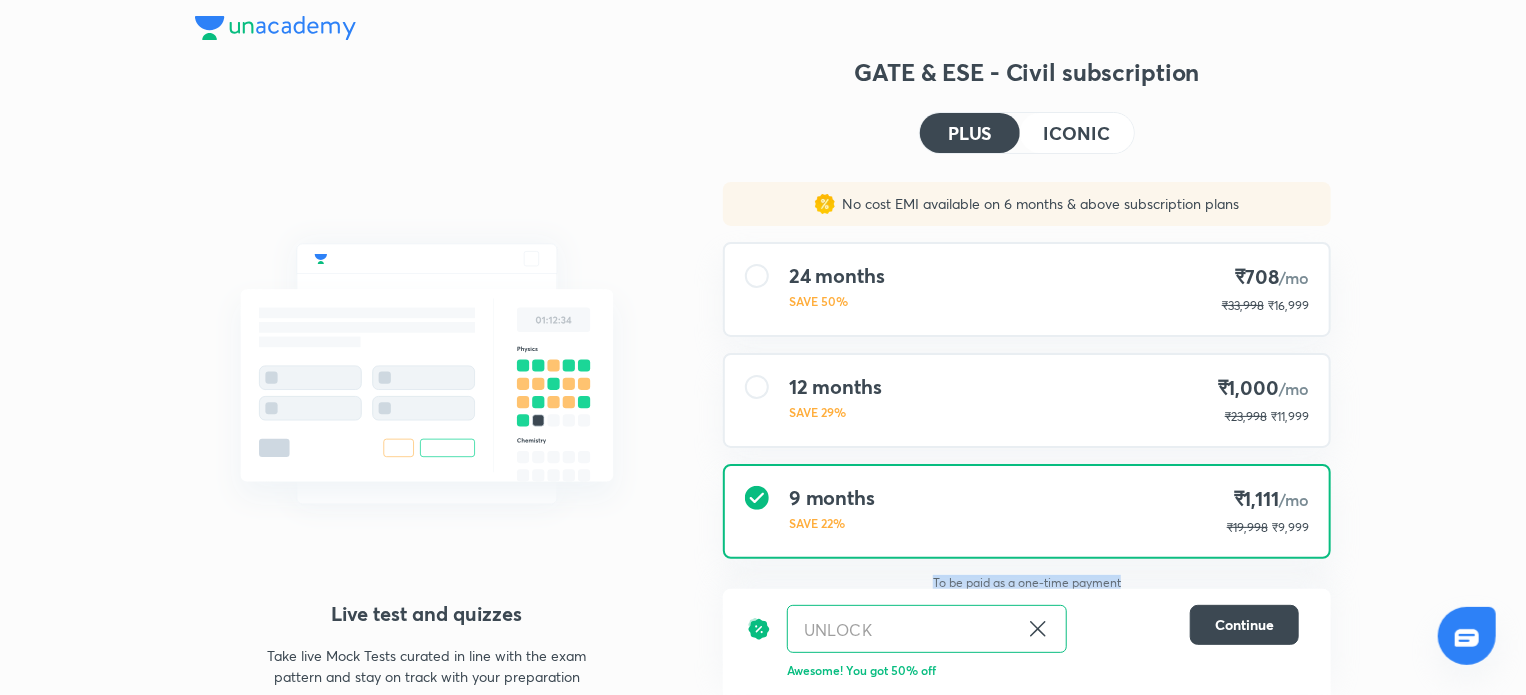 drag, startPoint x: 1121, startPoint y: 579, endPoint x: 919, endPoint y: 581, distance: 202.0099 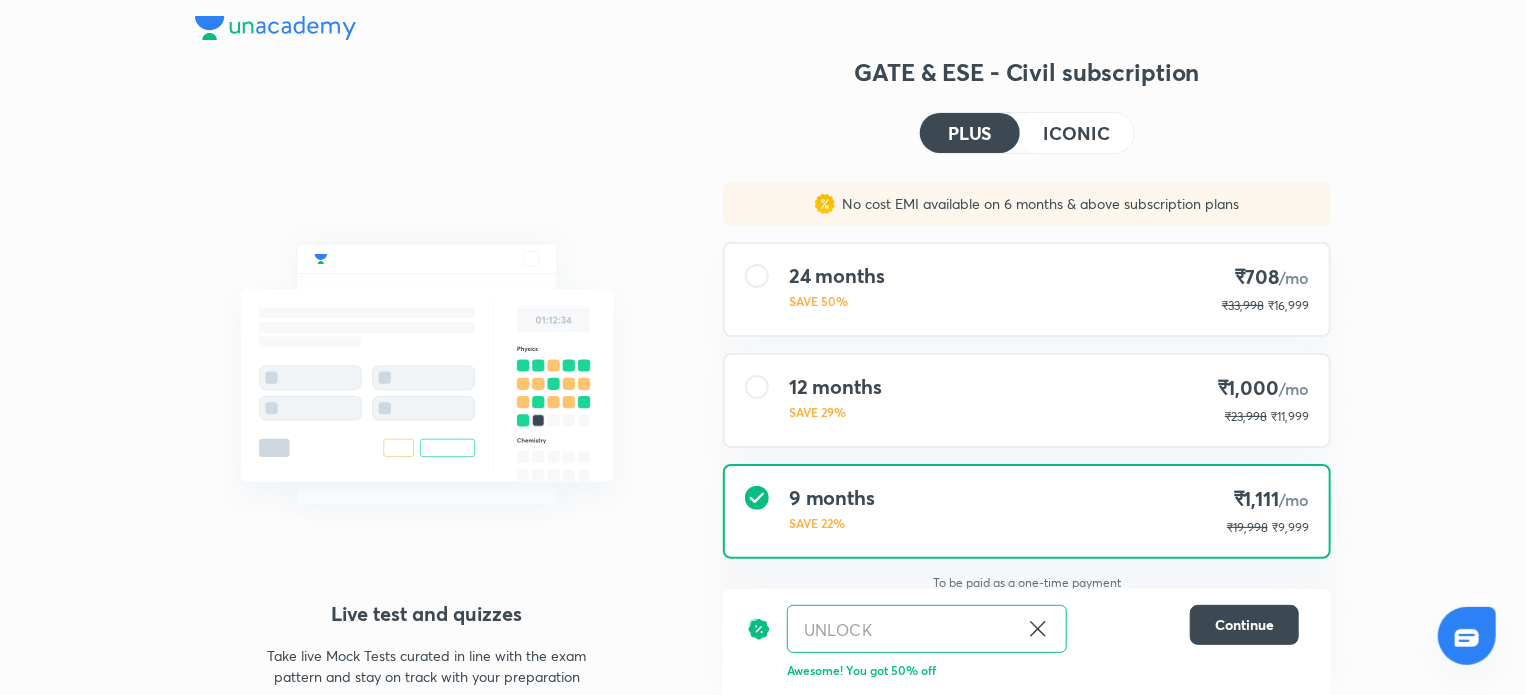 click on "UNLOCK ​" at bounding box center [976, 629] 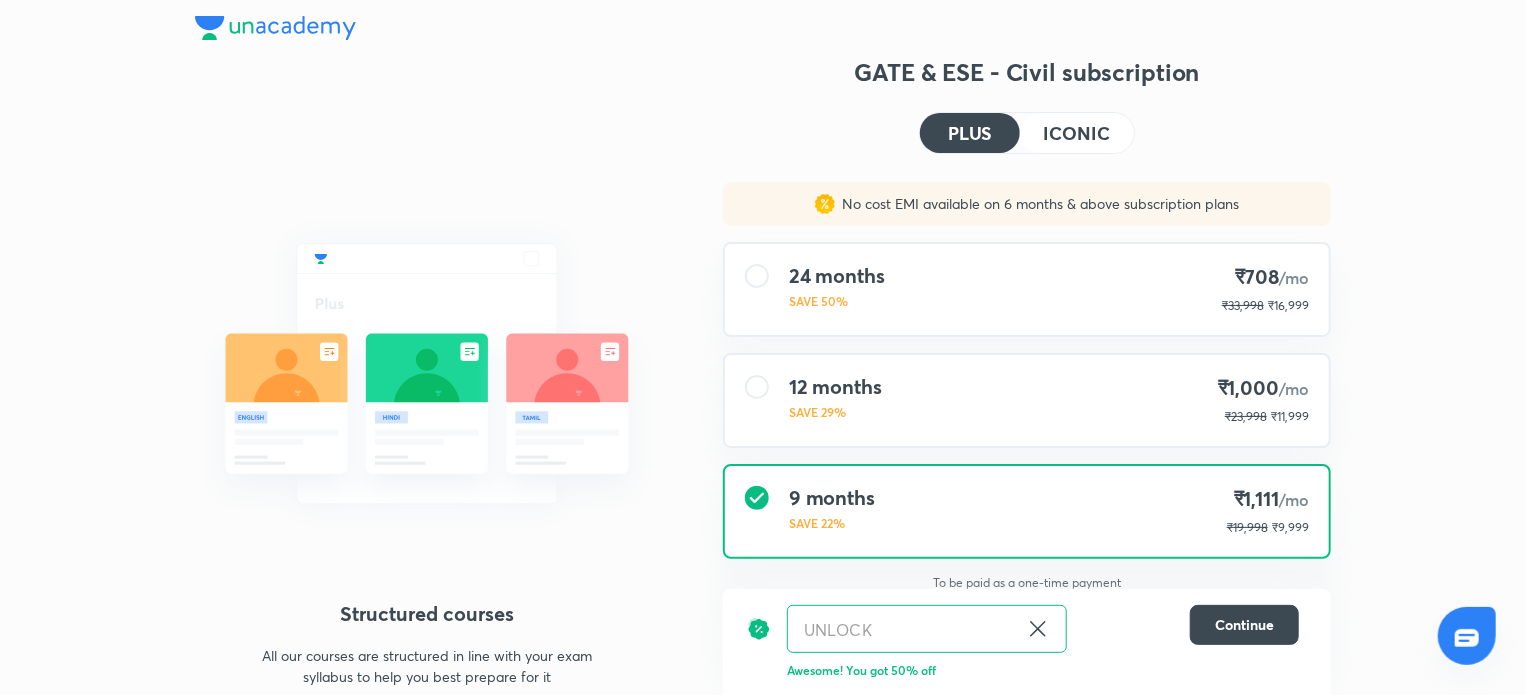 click on "ICONIC" at bounding box center (1077, 133) 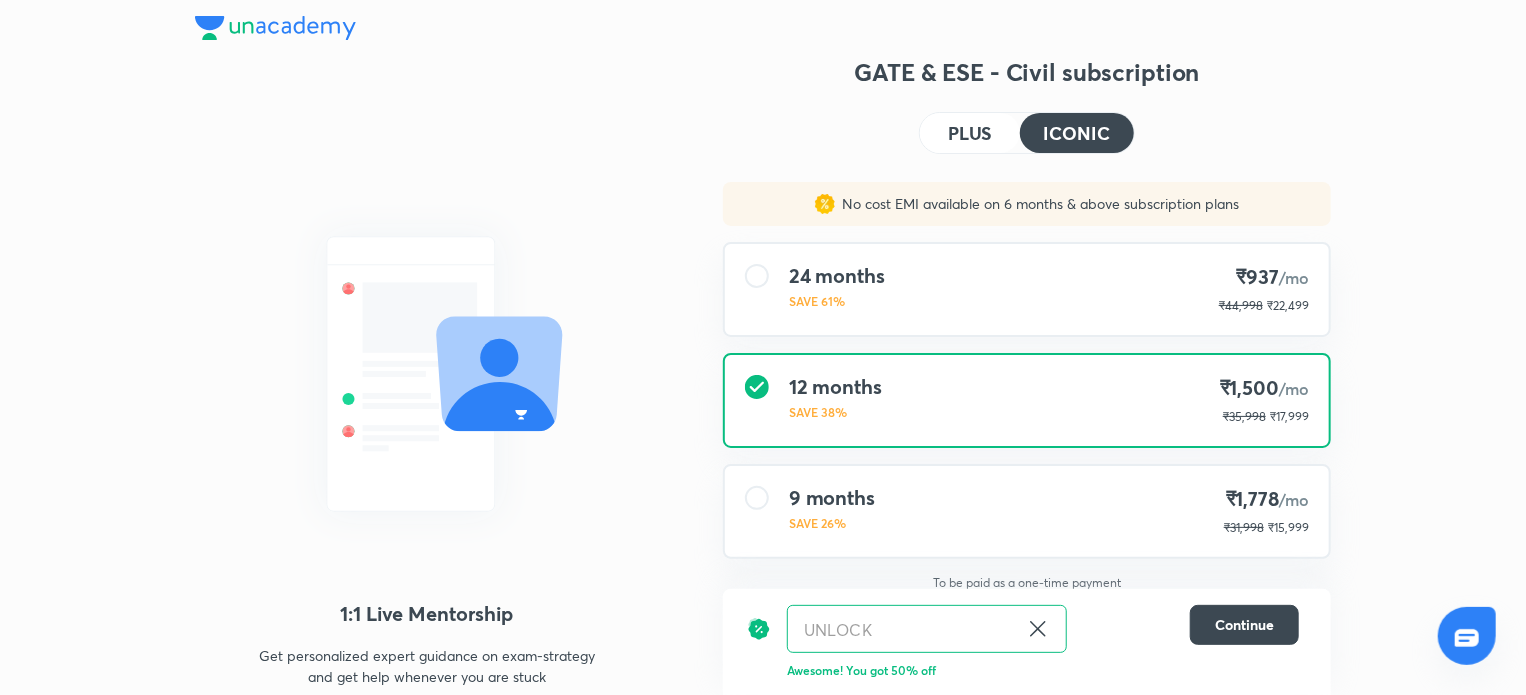 click on "PLUS" at bounding box center [970, 133] 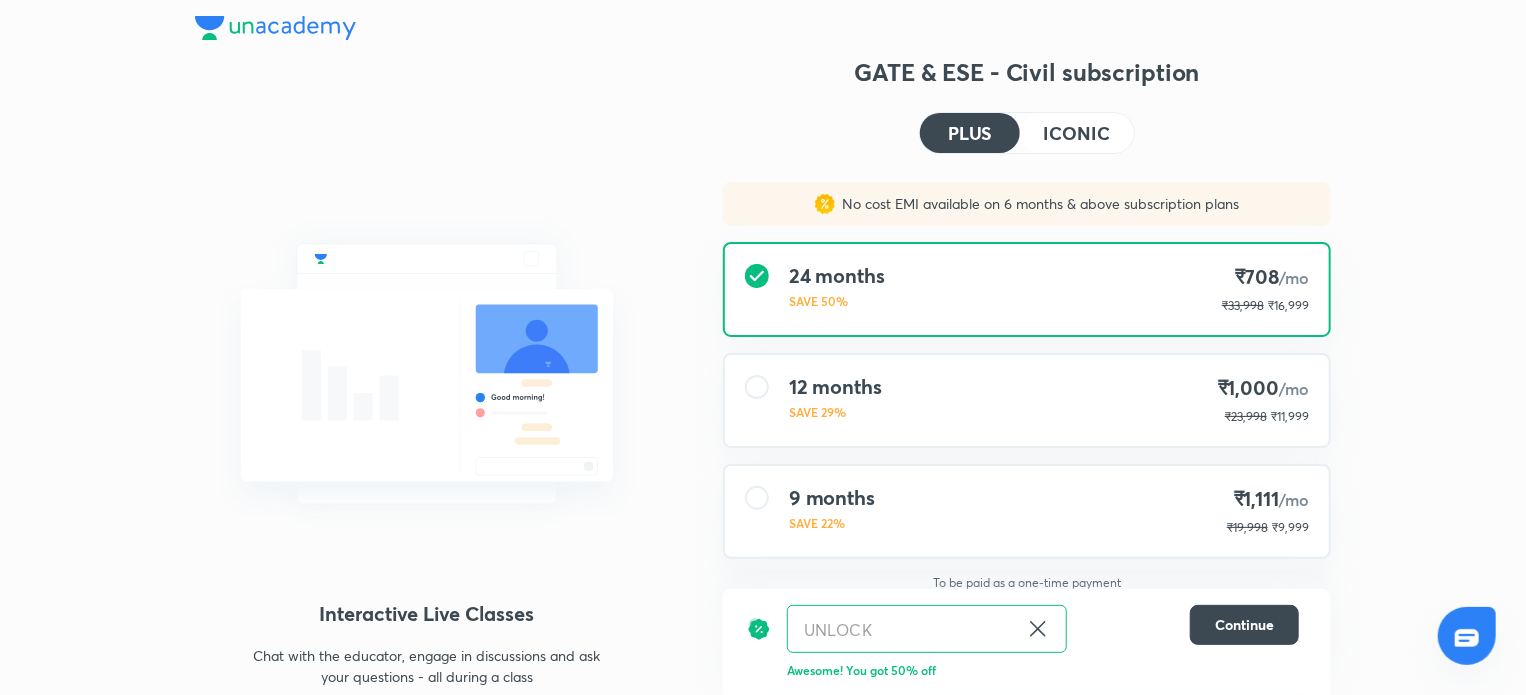 click on "[NUMBER] months SAVE [NUMBER]% ₹[NUMBER] /mo ₹[NUMBER] ₹[NUMBER]" at bounding box center [1027, 511] 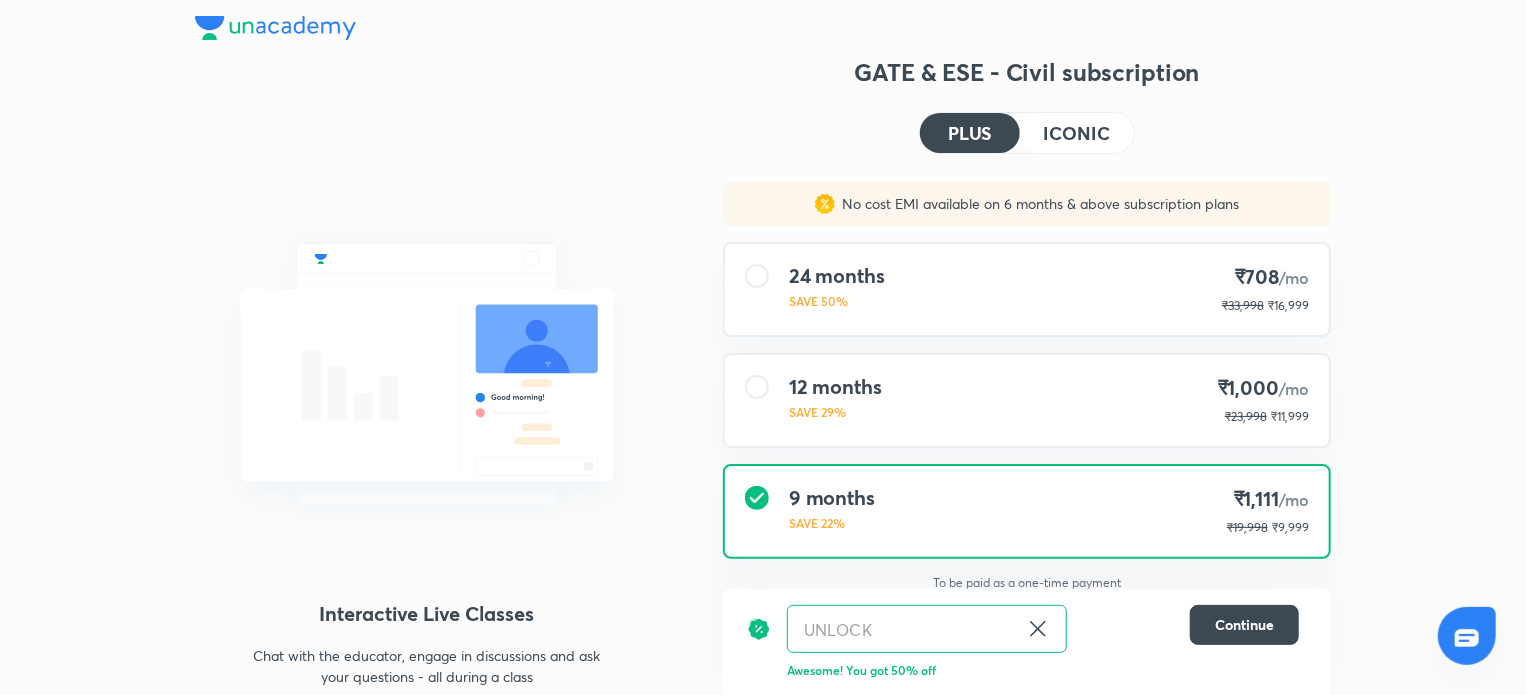 click on "[NUMBER] months SAVE [NUMBER]% ₹[NUMBER] /mo ₹[NUMBER] ₹[NUMBER]" at bounding box center (1027, 400) 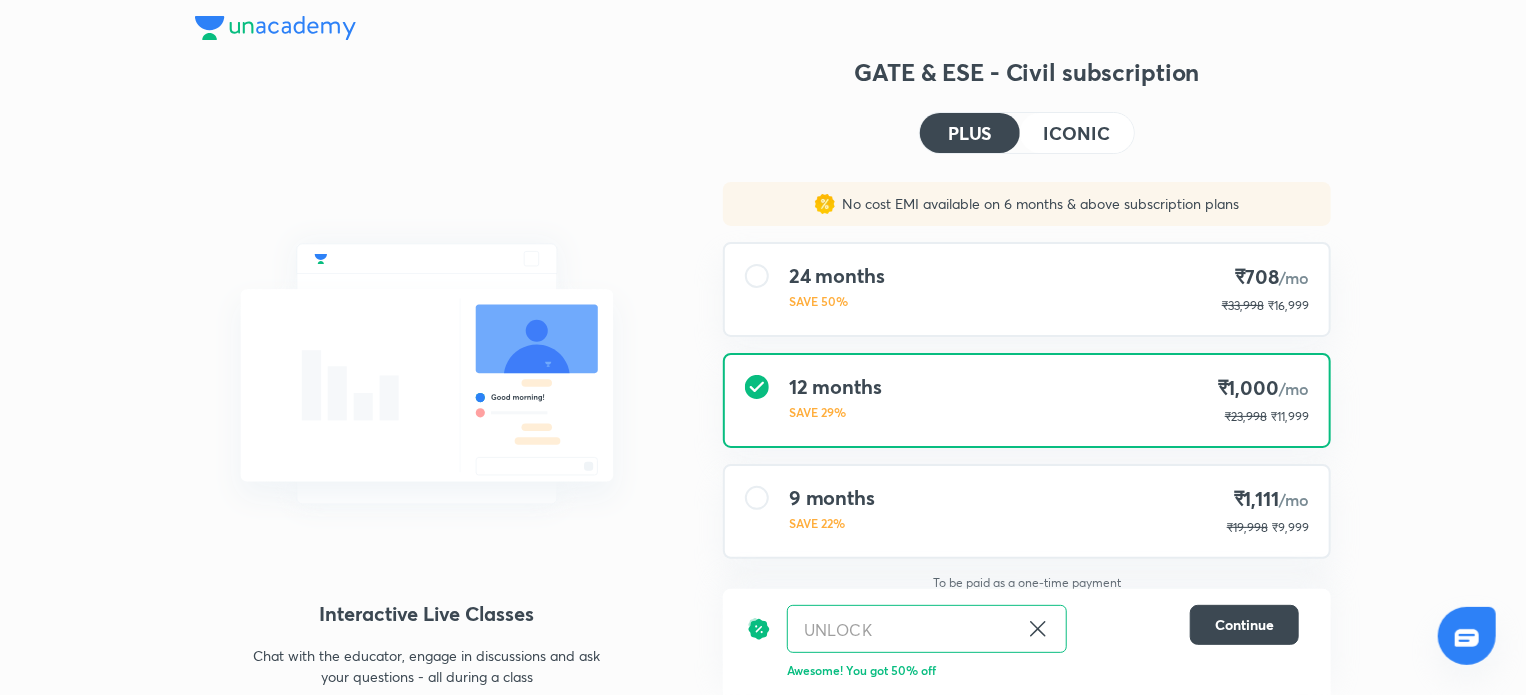 click on "9 months" at bounding box center (832, 498) 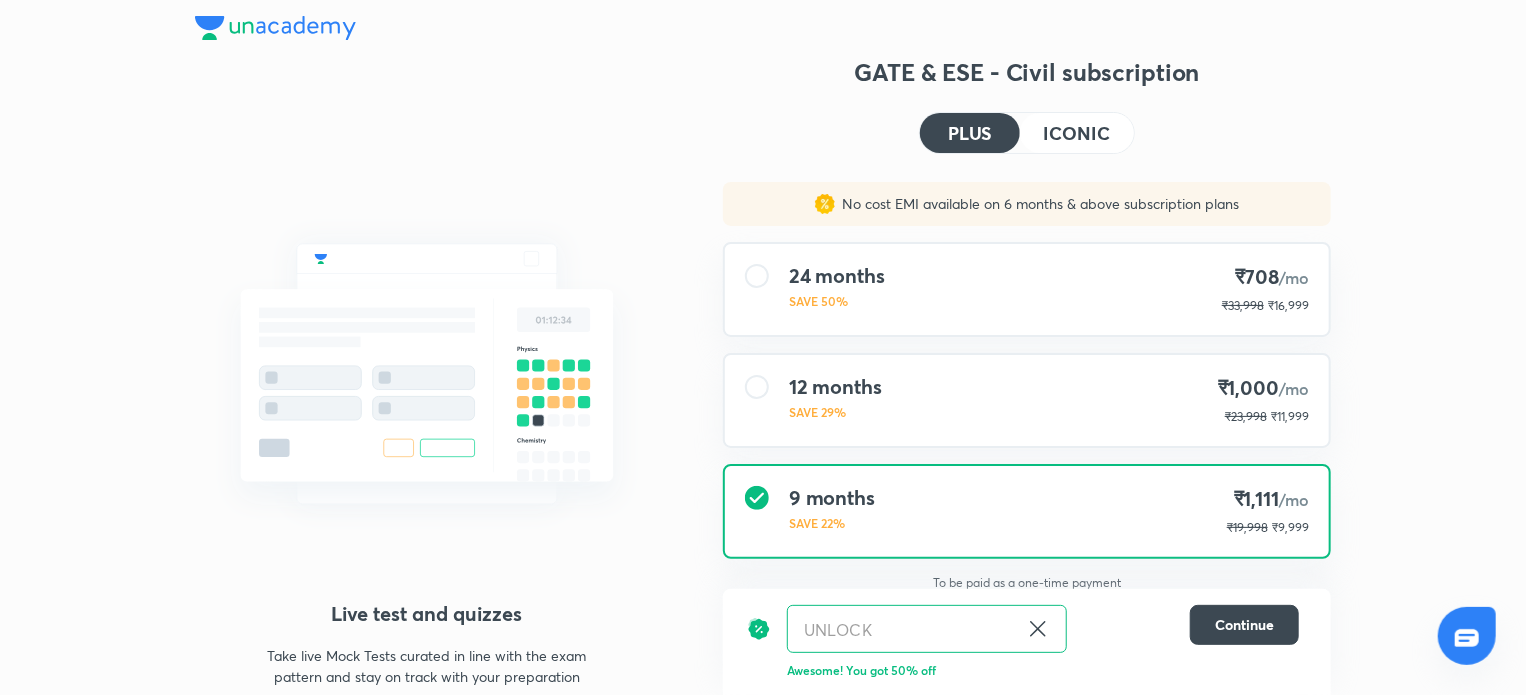 click 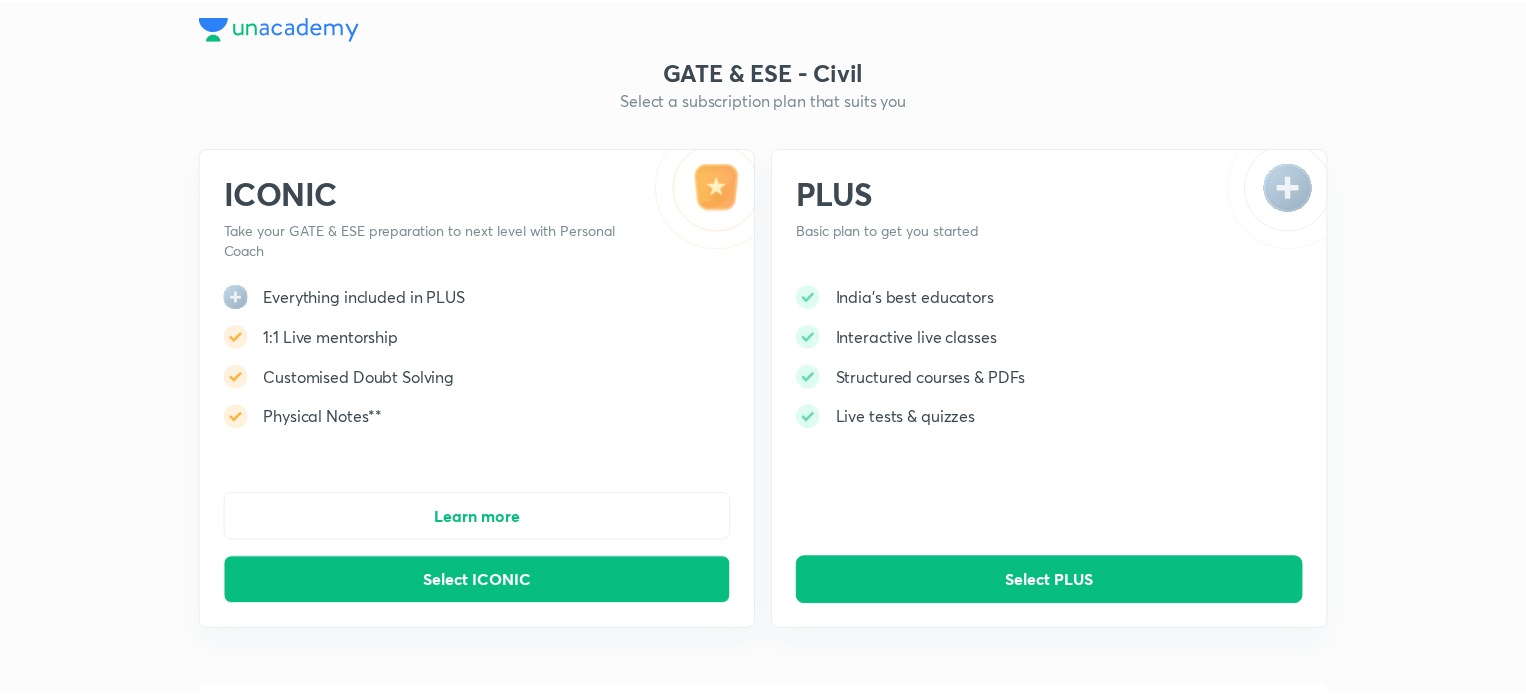 scroll, scrollTop: 0, scrollLeft: 0, axis: both 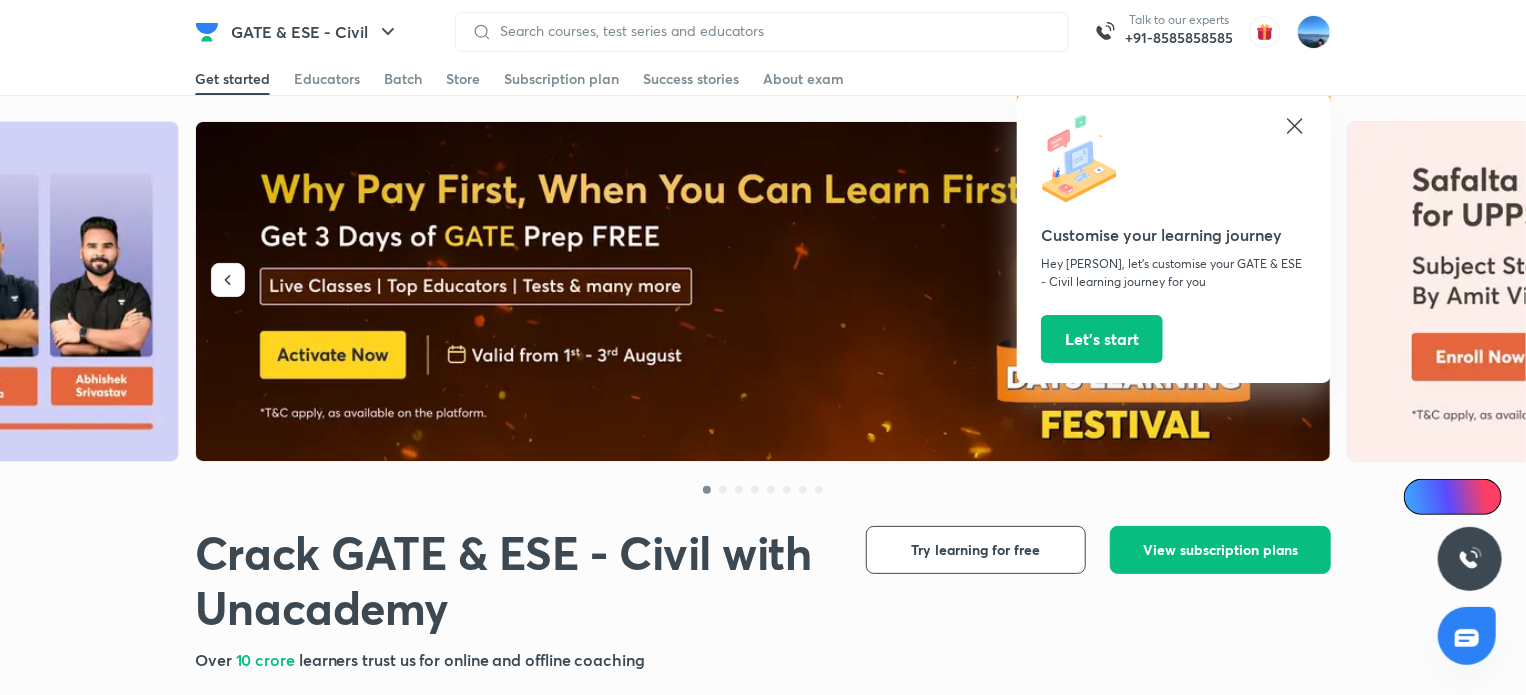 click 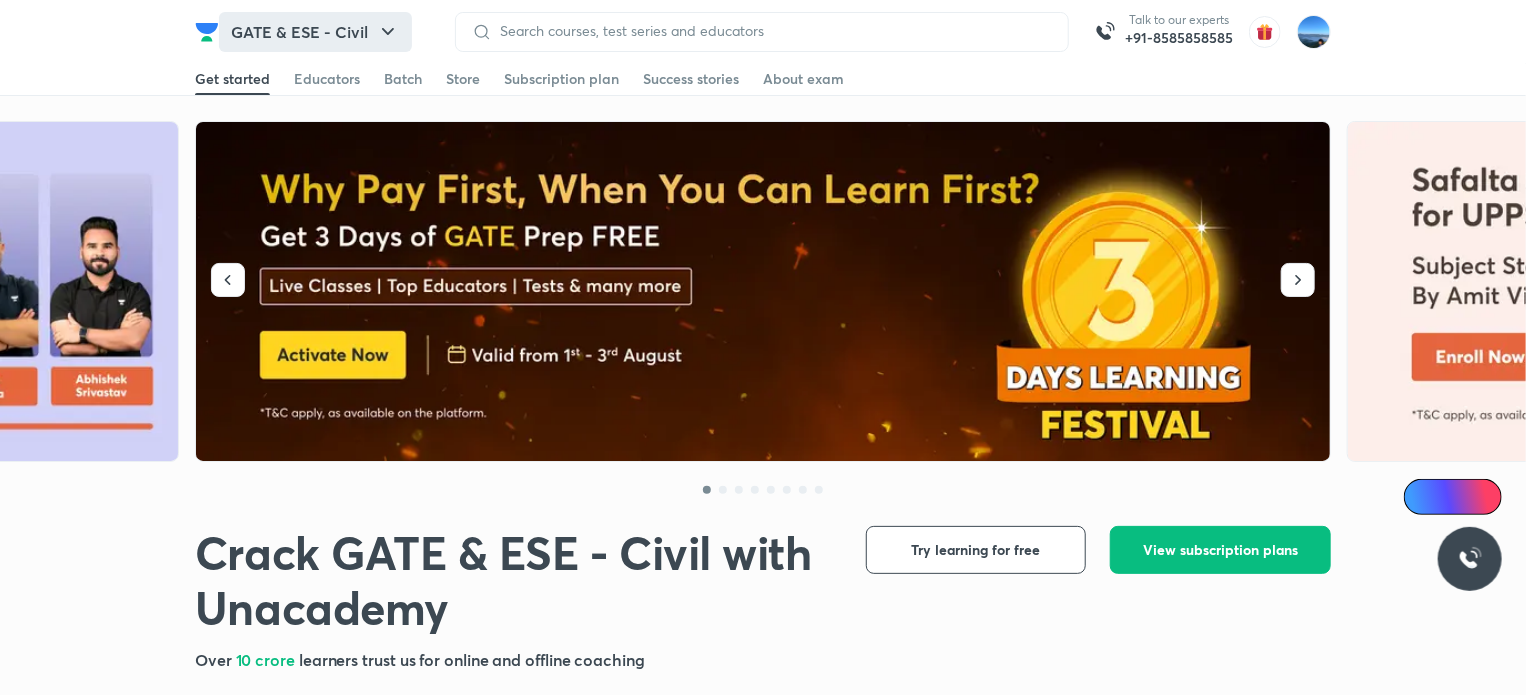 click on "GATE & ESE - Civil" at bounding box center [315, 32] 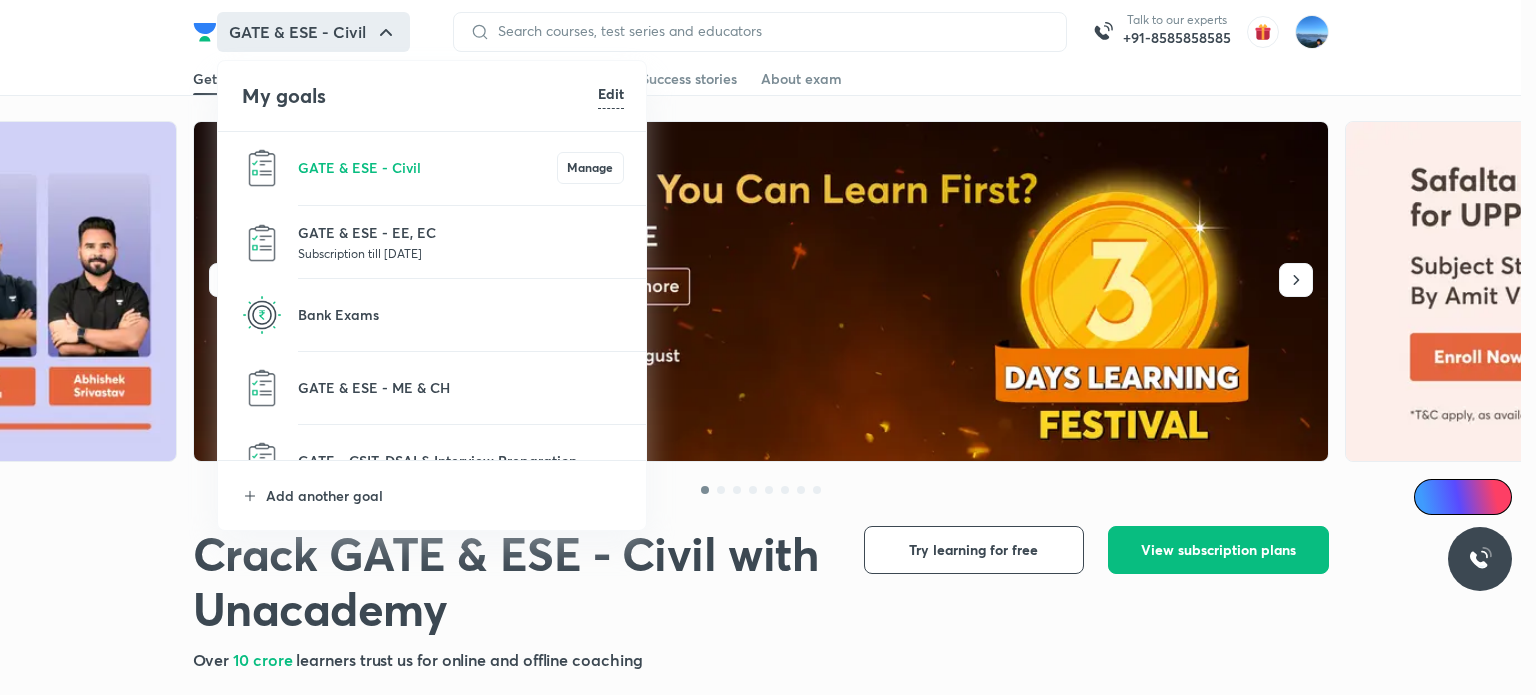 click on "Subscription till [DATE]" at bounding box center [461, 253] 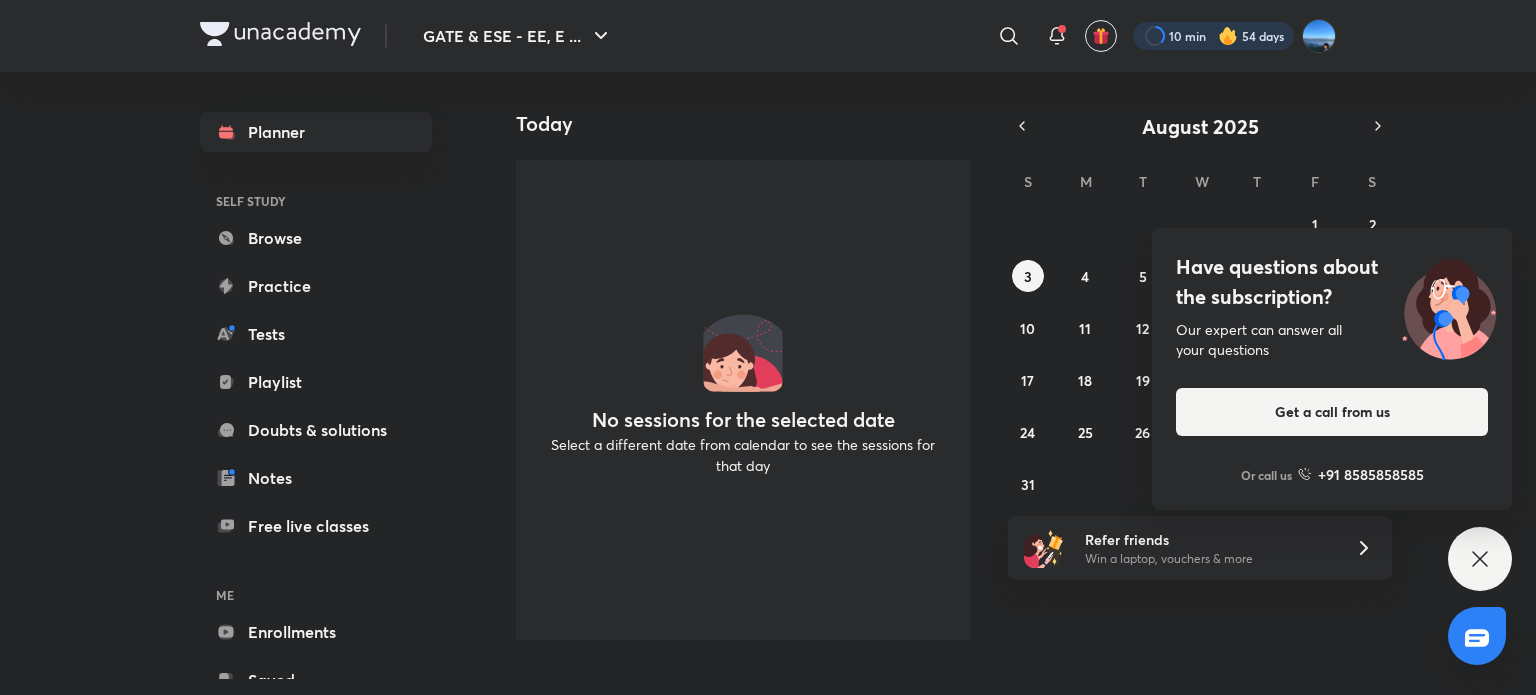 click at bounding box center (1213, 36) 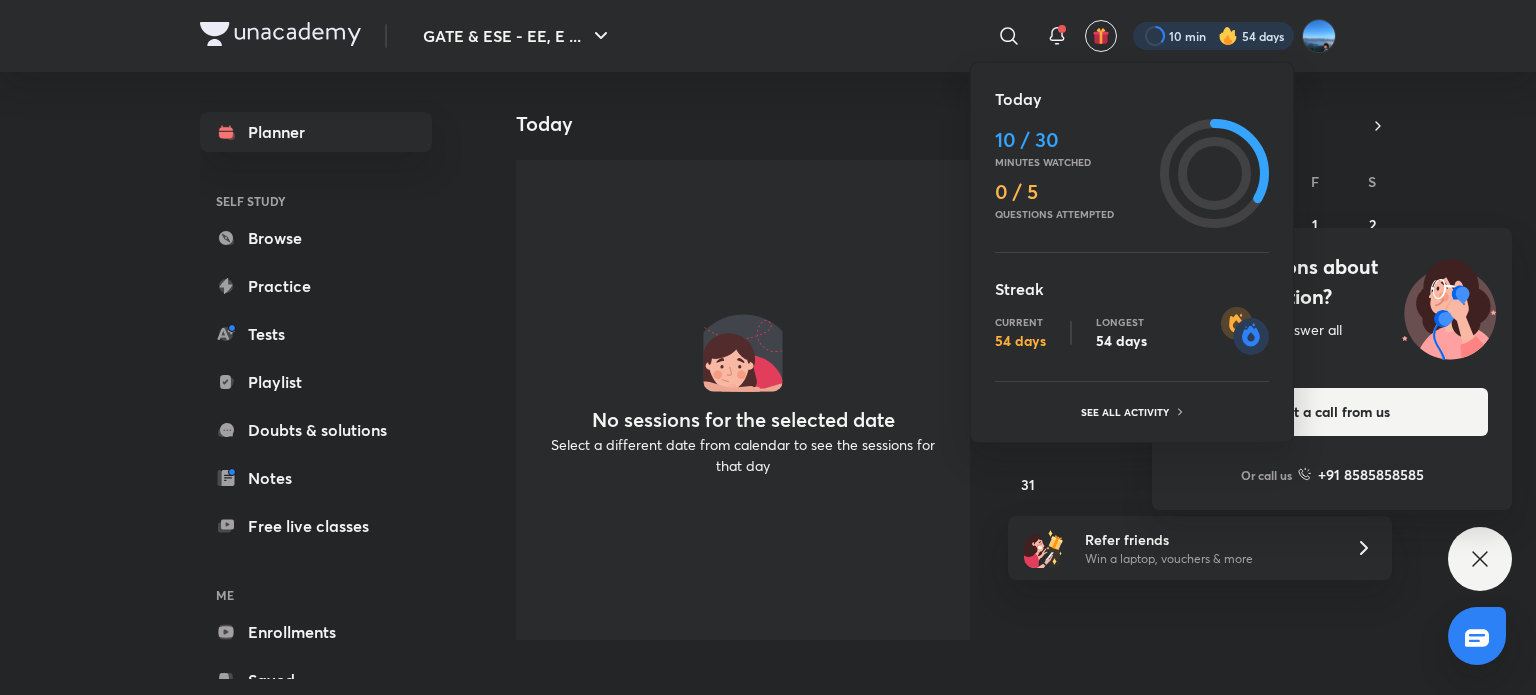 click at bounding box center [768, 347] 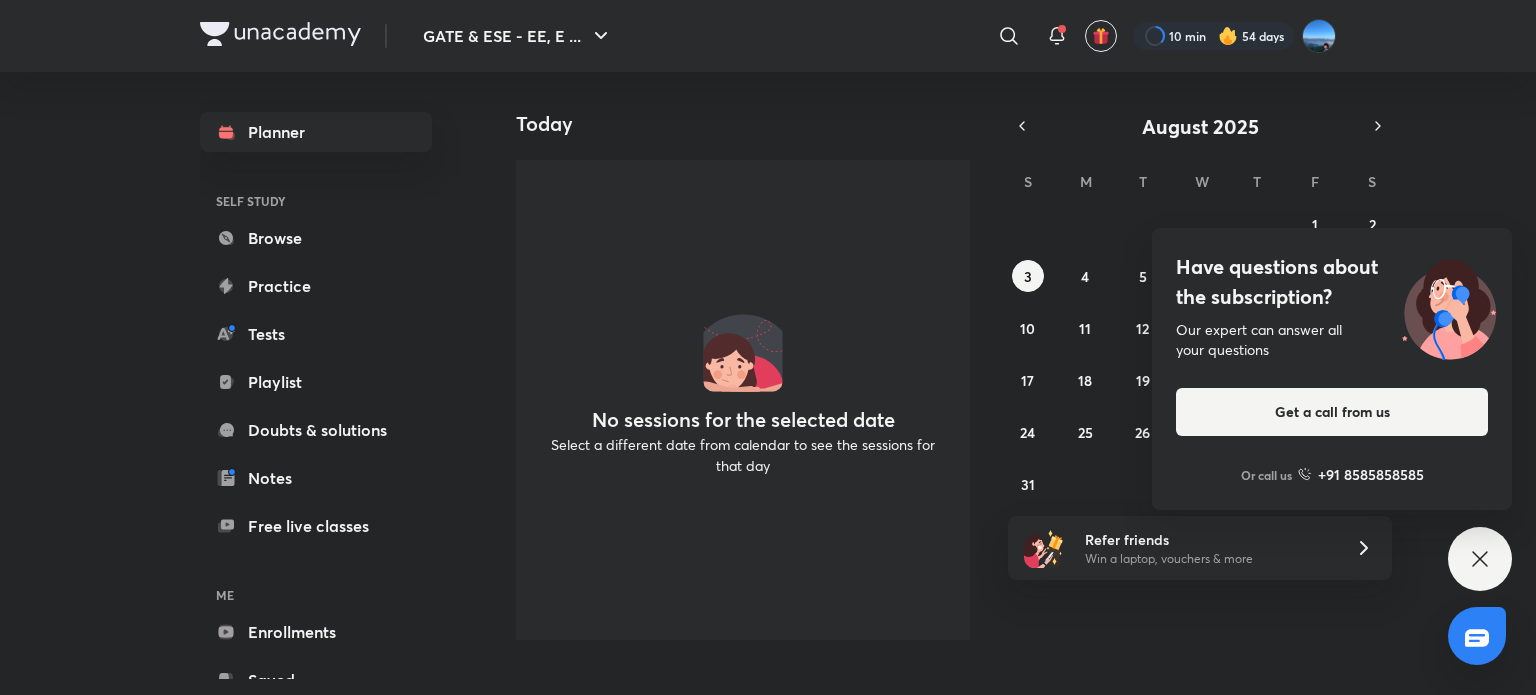 click at bounding box center (1319, 36) 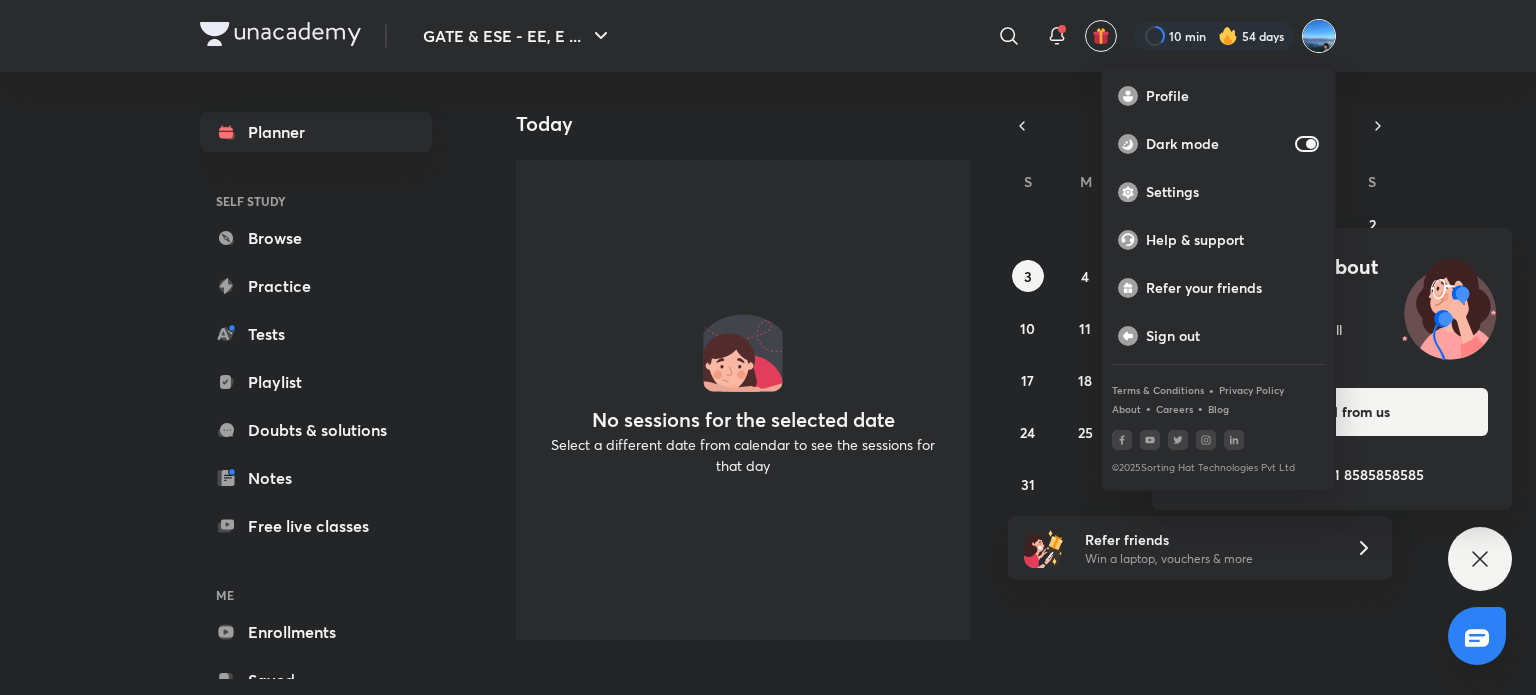 click at bounding box center [768, 347] 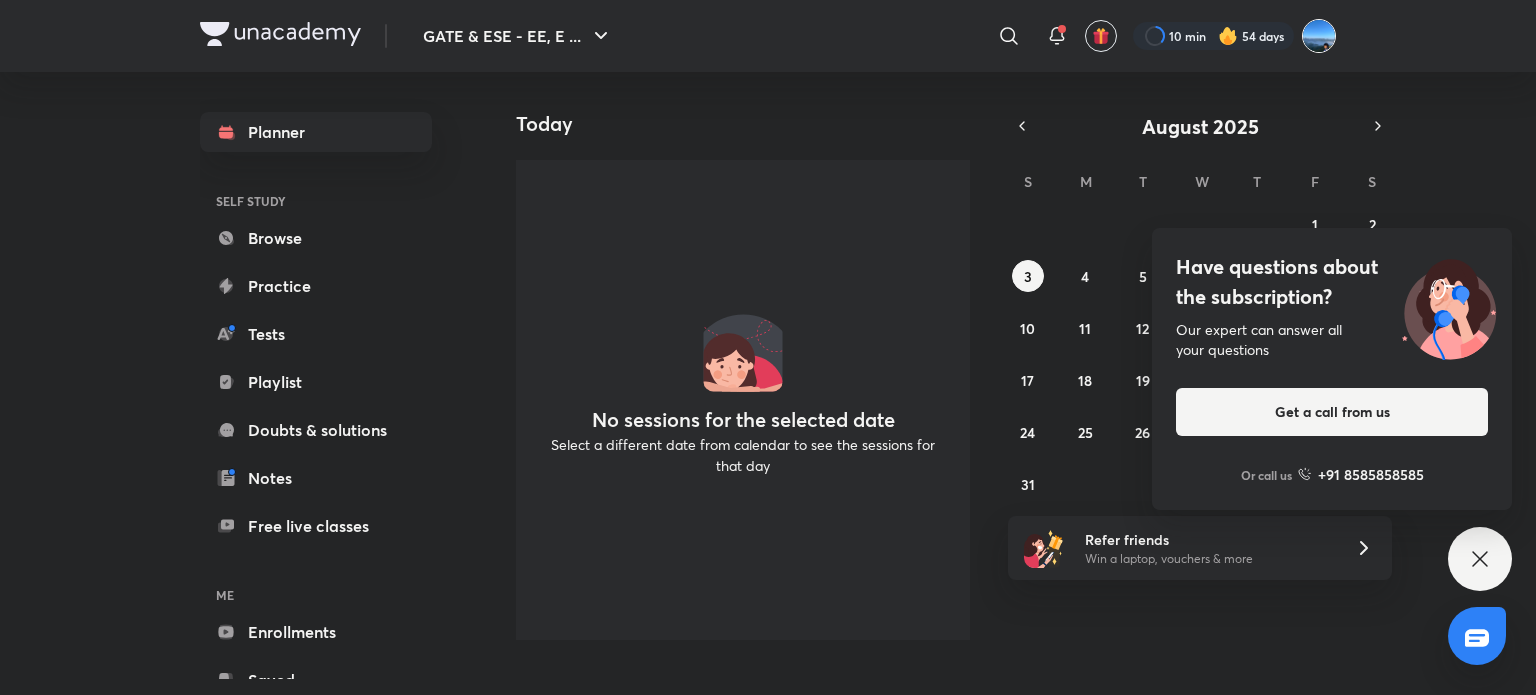 click at bounding box center (1319, 36) 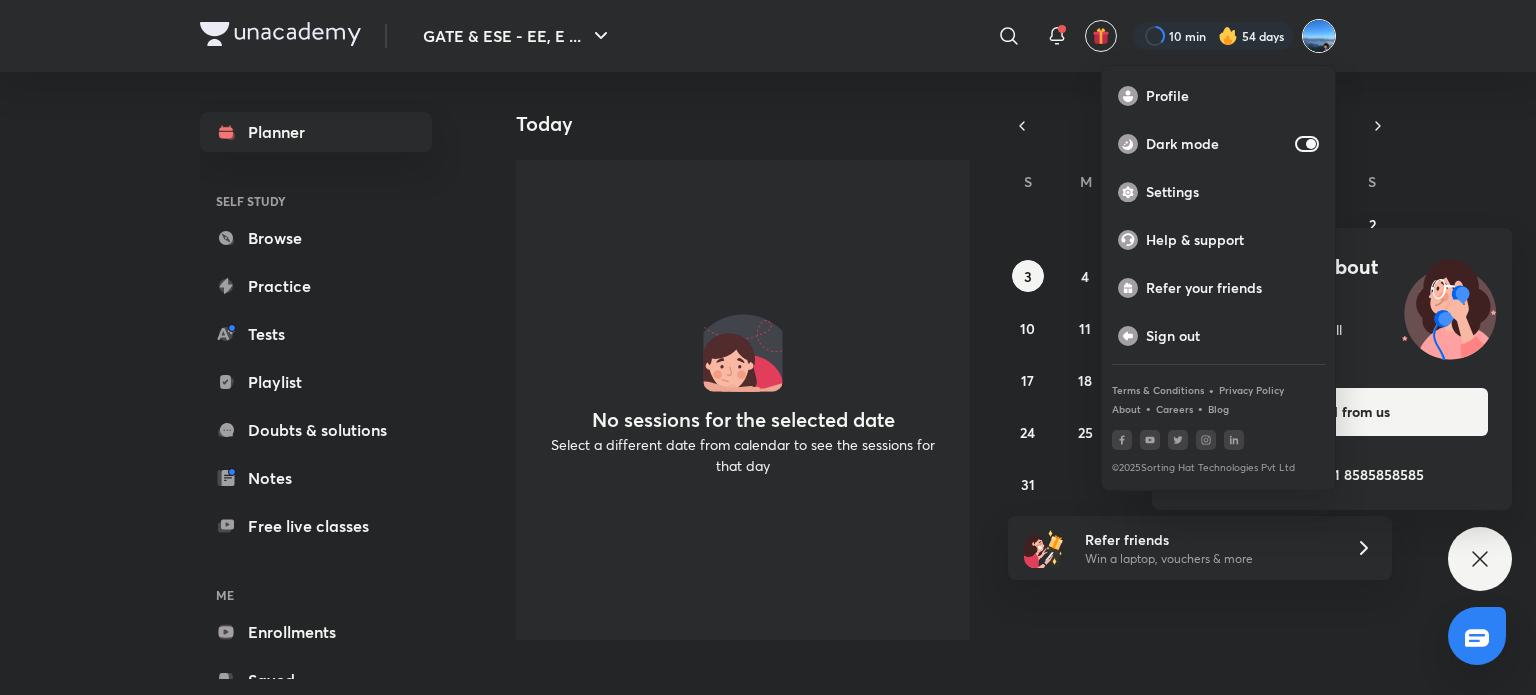 click at bounding box center (768, 347) 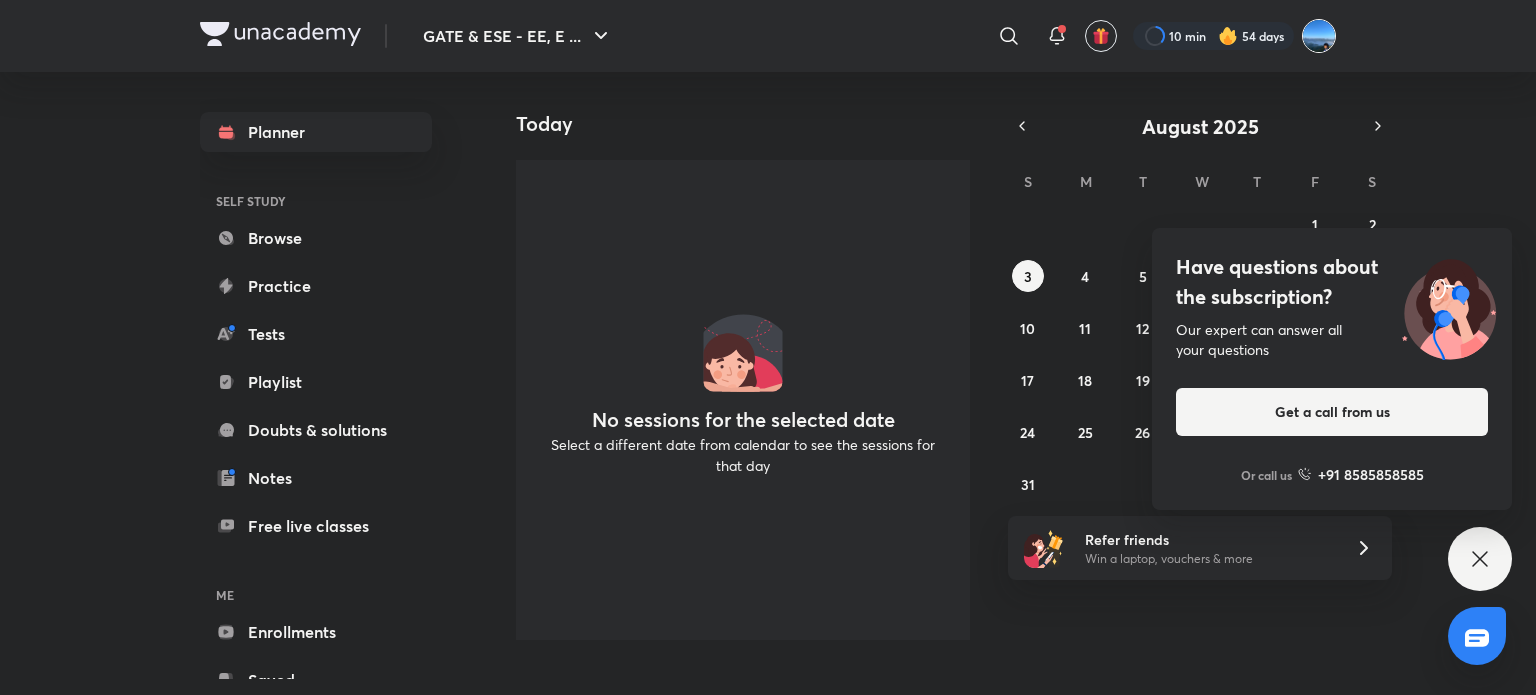 click at bounding box center (1319, 36) 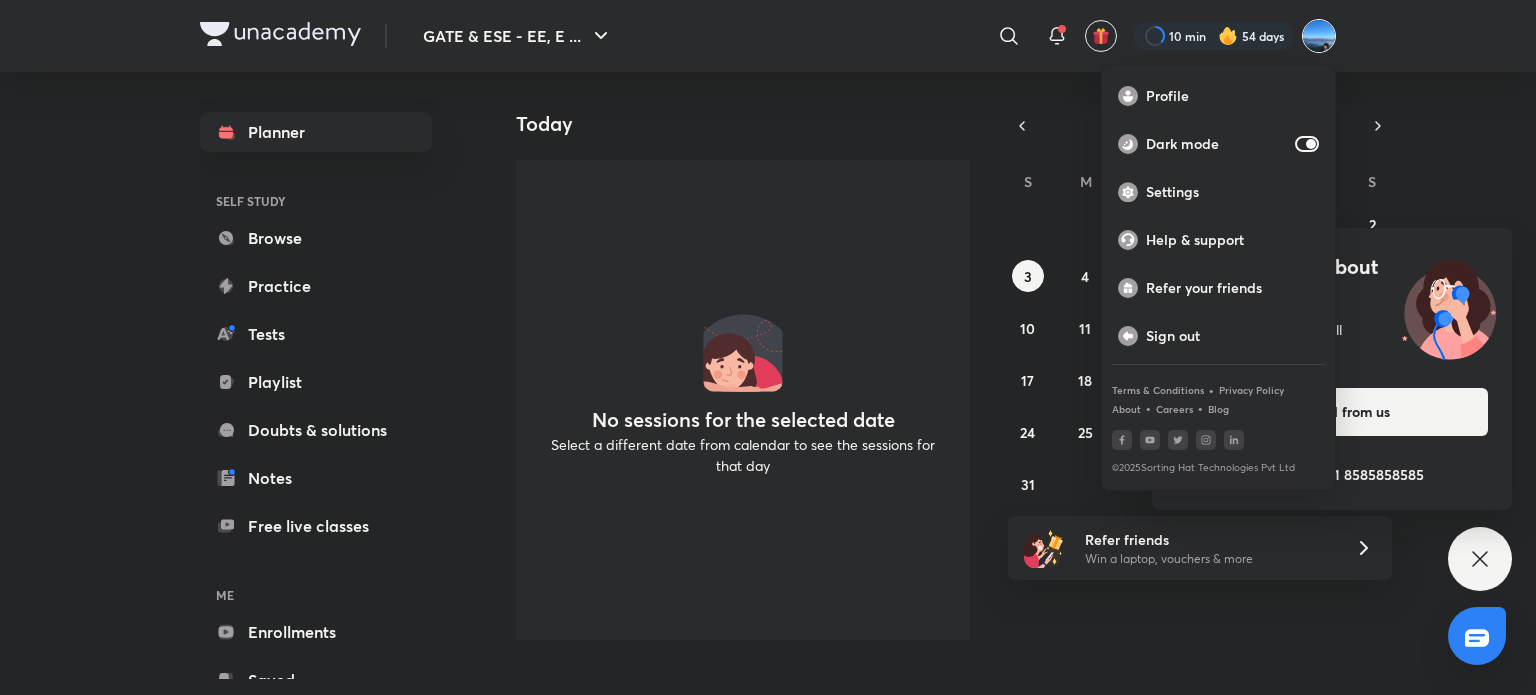 click at bounding box center [768, 347] 